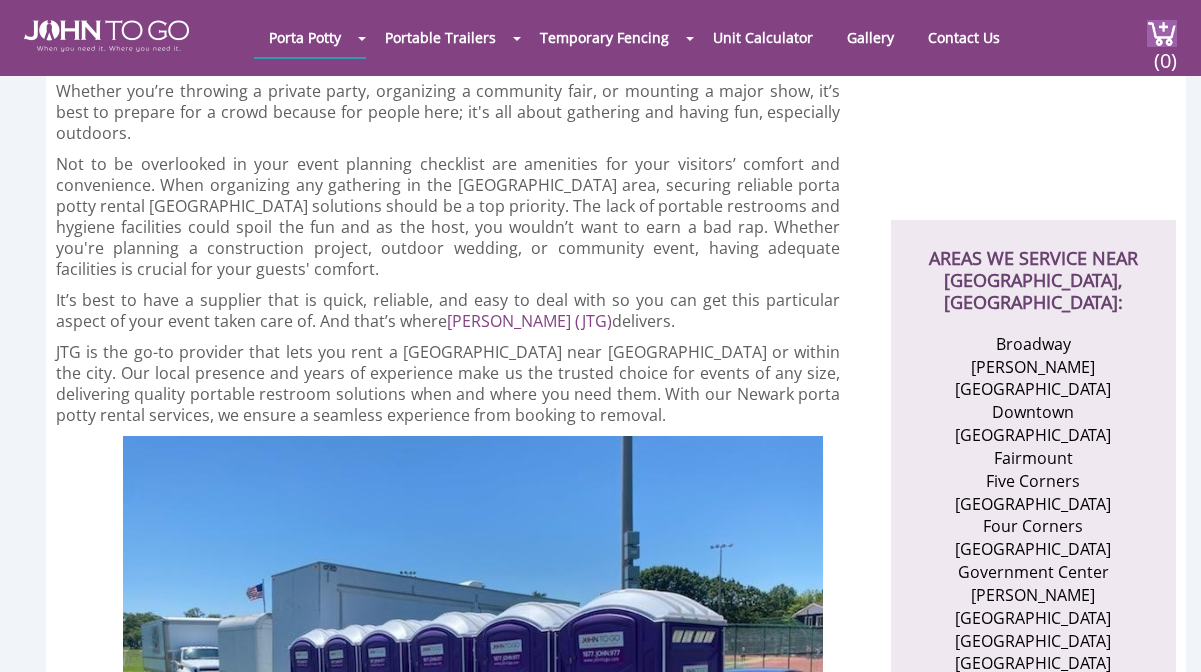 scroll, scrollTop: 531, scrollLeft: 0, axis: vertical 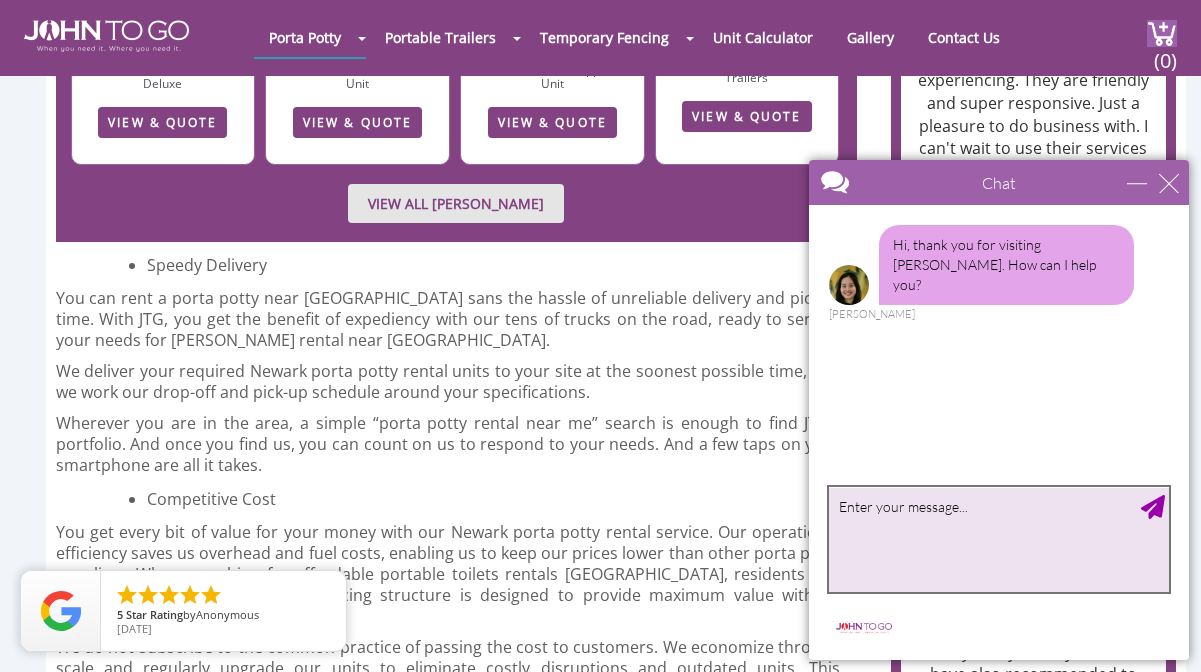 click at bounding box center (999, 539) 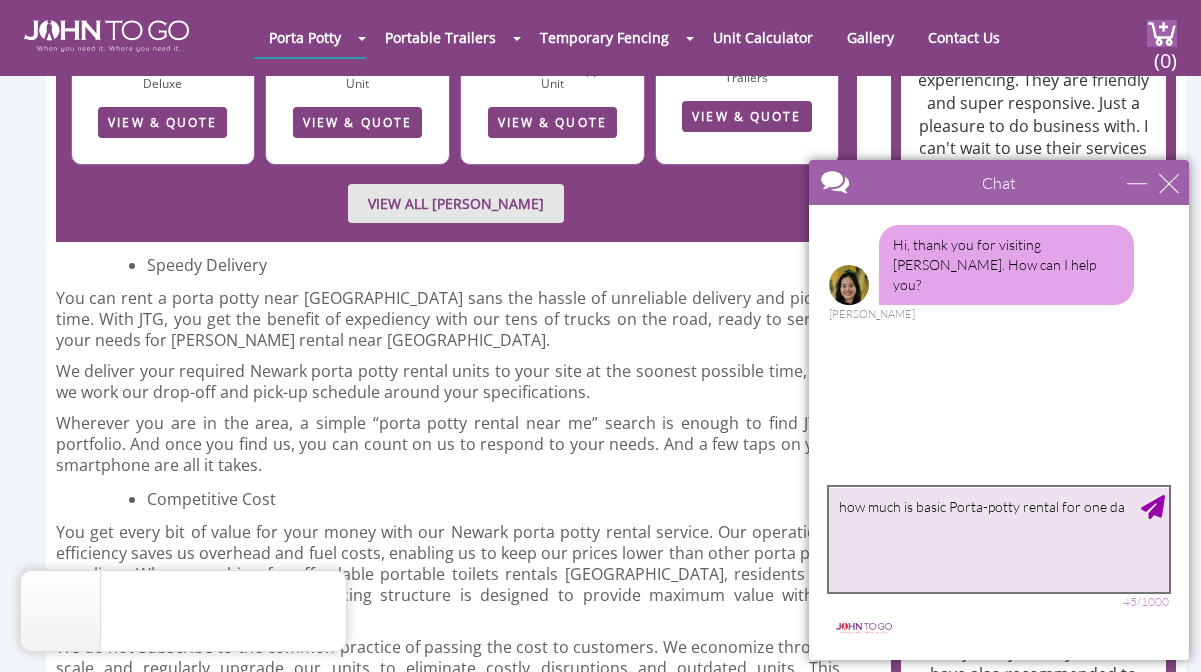 type on "how much is basic Porta-potty rental for one day" 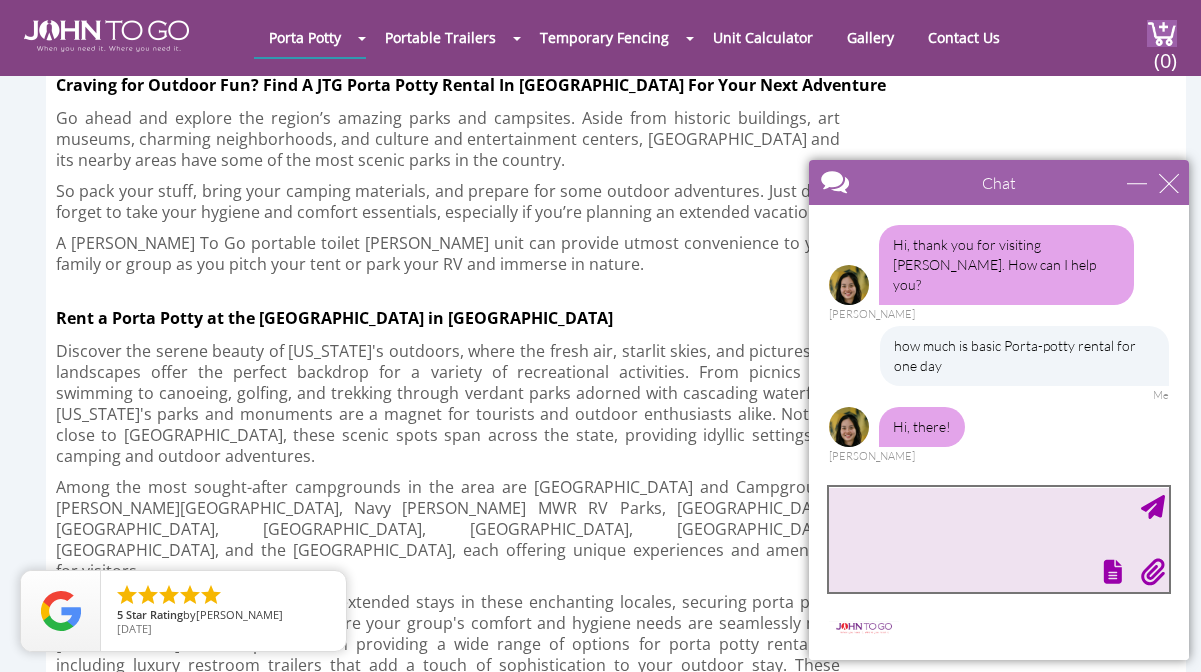 scroll, scrollTop: 4645, scrollLeft: 0, axis: vertical 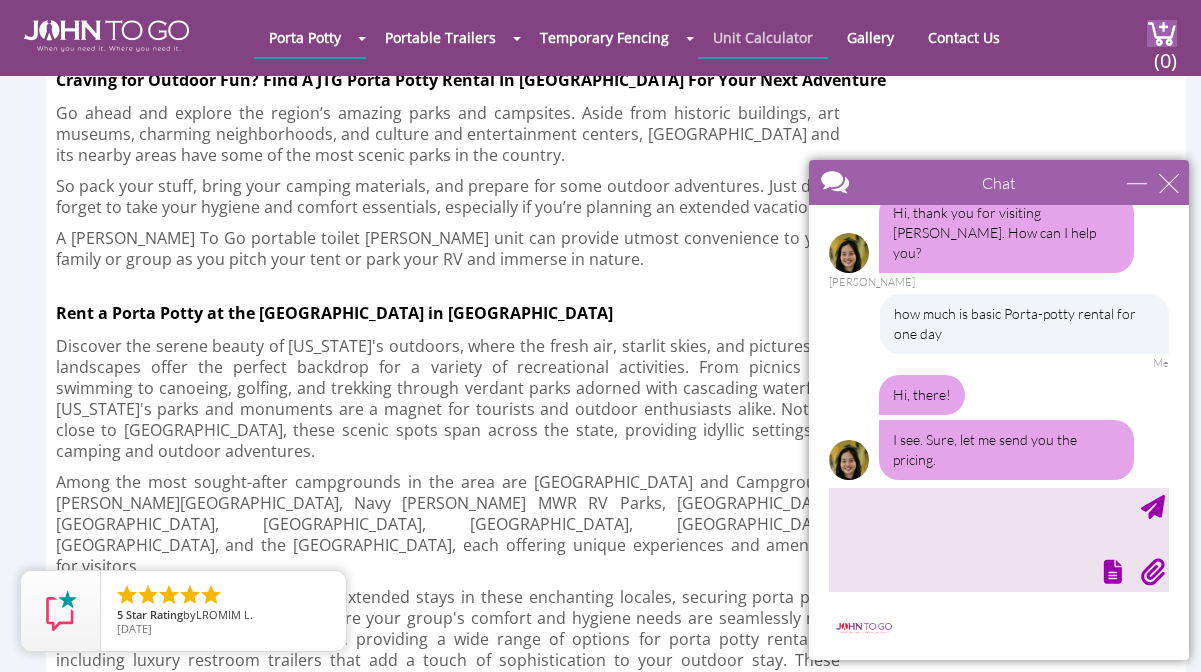 click on "Unit Calculator" at bounding box center [763, 37] 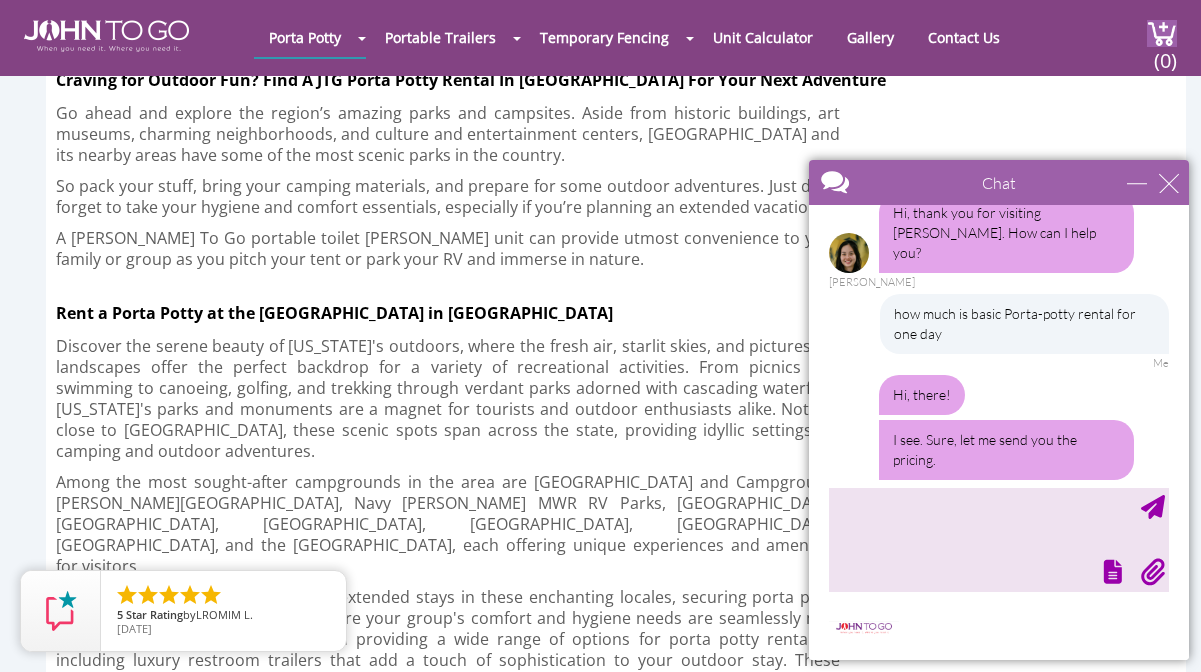 scroll, scrollTop: 97, scrollLeft: 0, axis: vertical 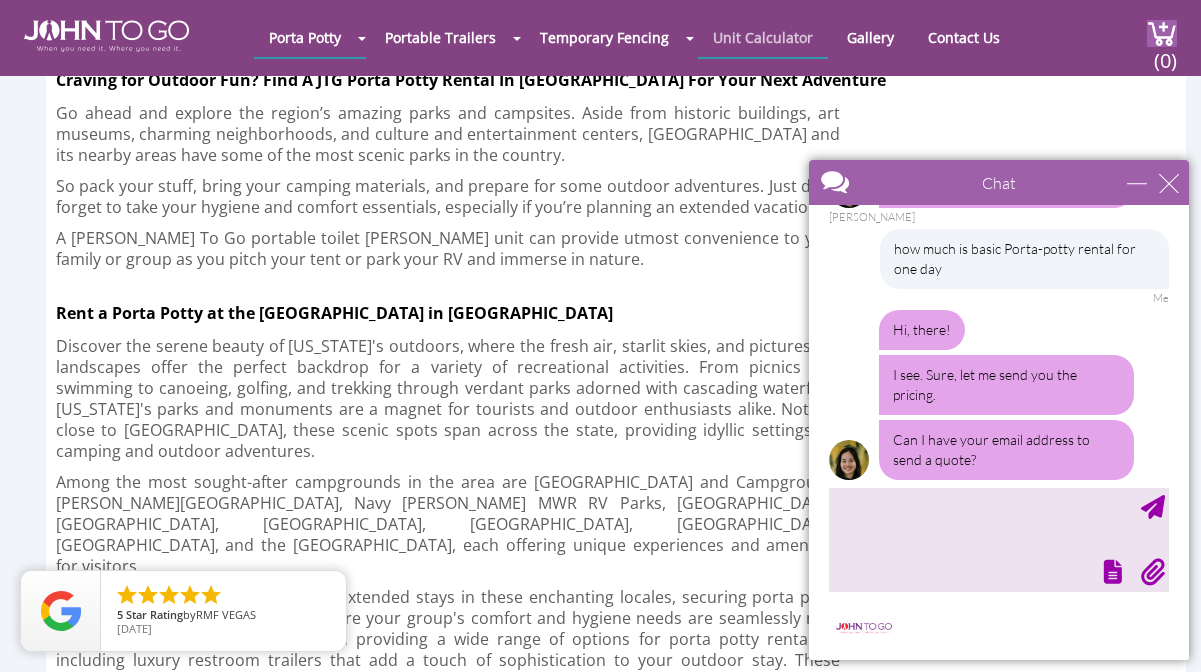 click on "Unit Calculator" at bounding box center [763, 37] 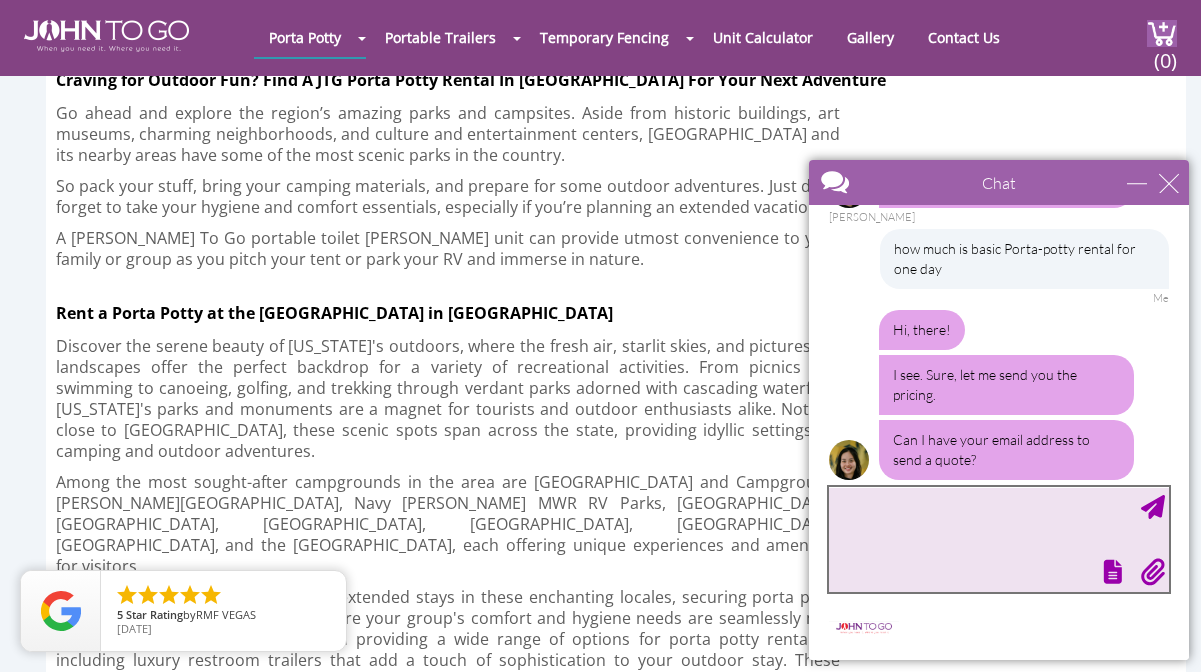 click at bounding box center [999, 539] 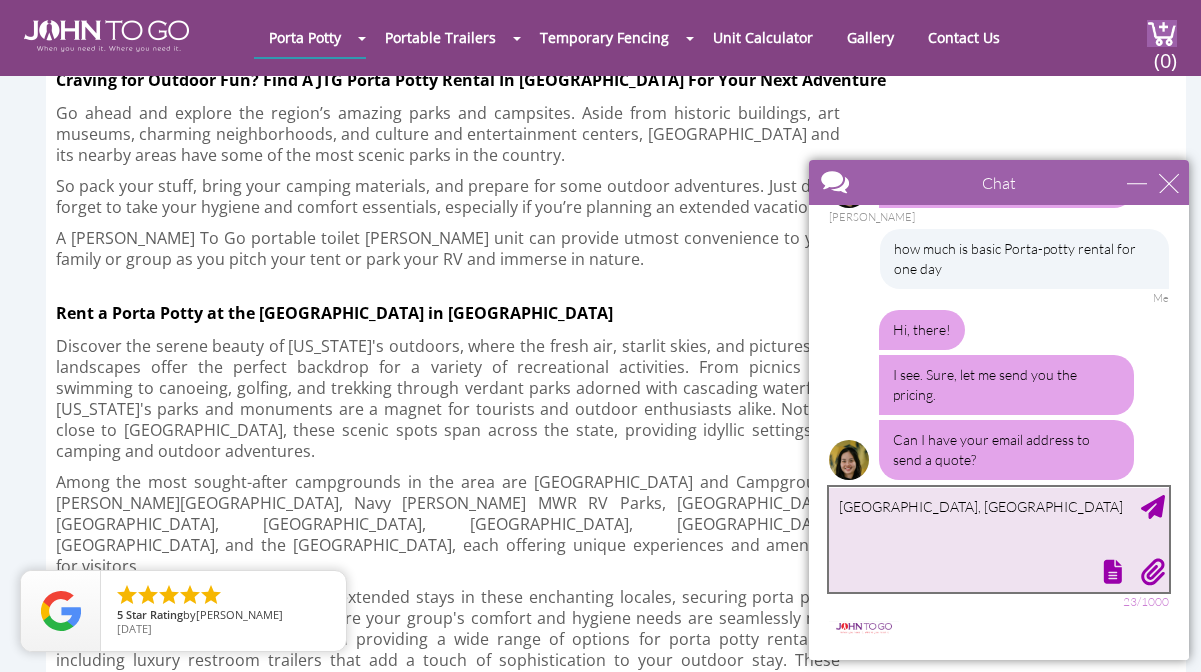 type on "grove street, jersey city" 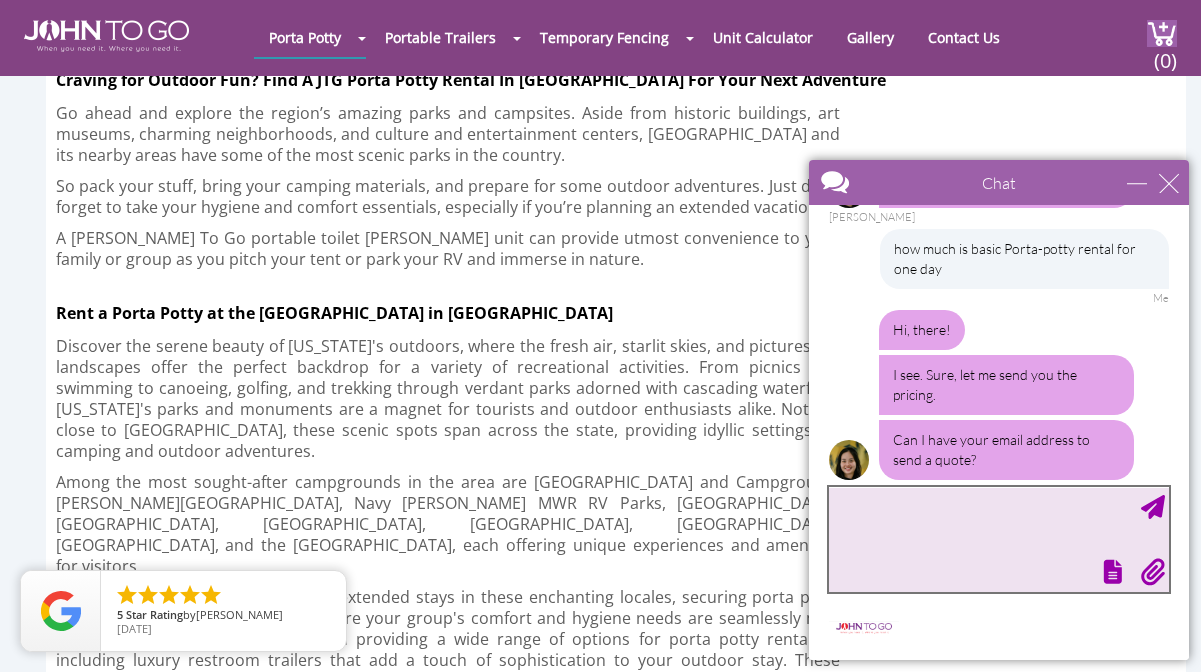 scroll, scrollTop: 158, scrollLeft: 0, axis: vertical 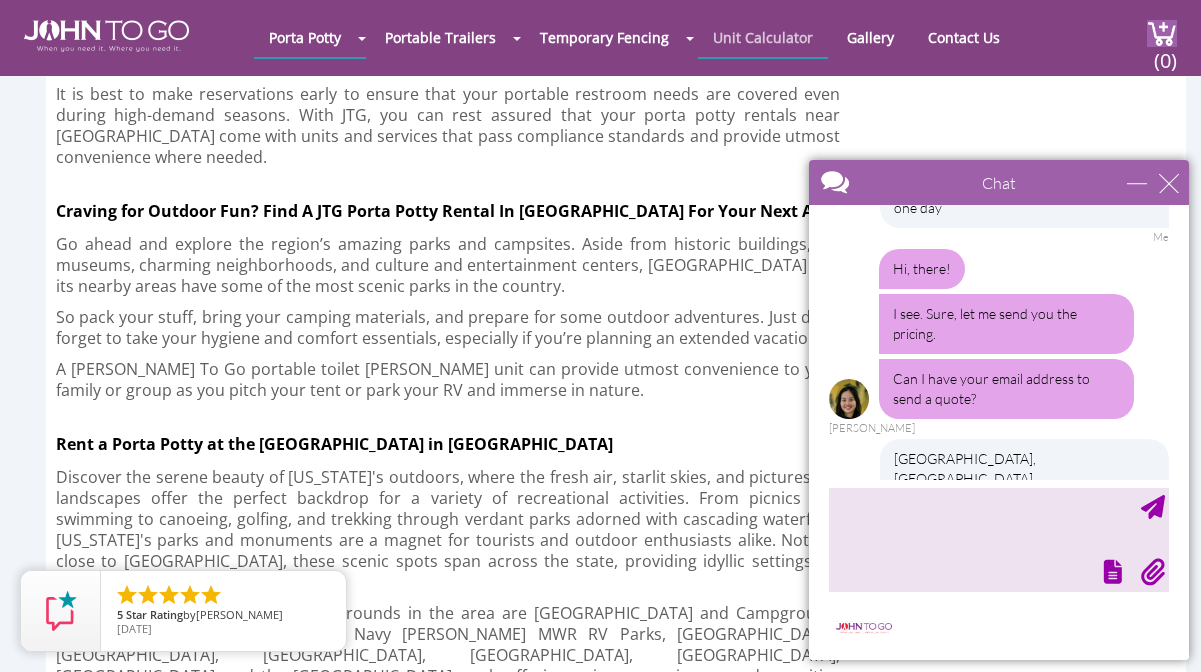 click on "Unit Calculator" at bounding box center [763, 37] 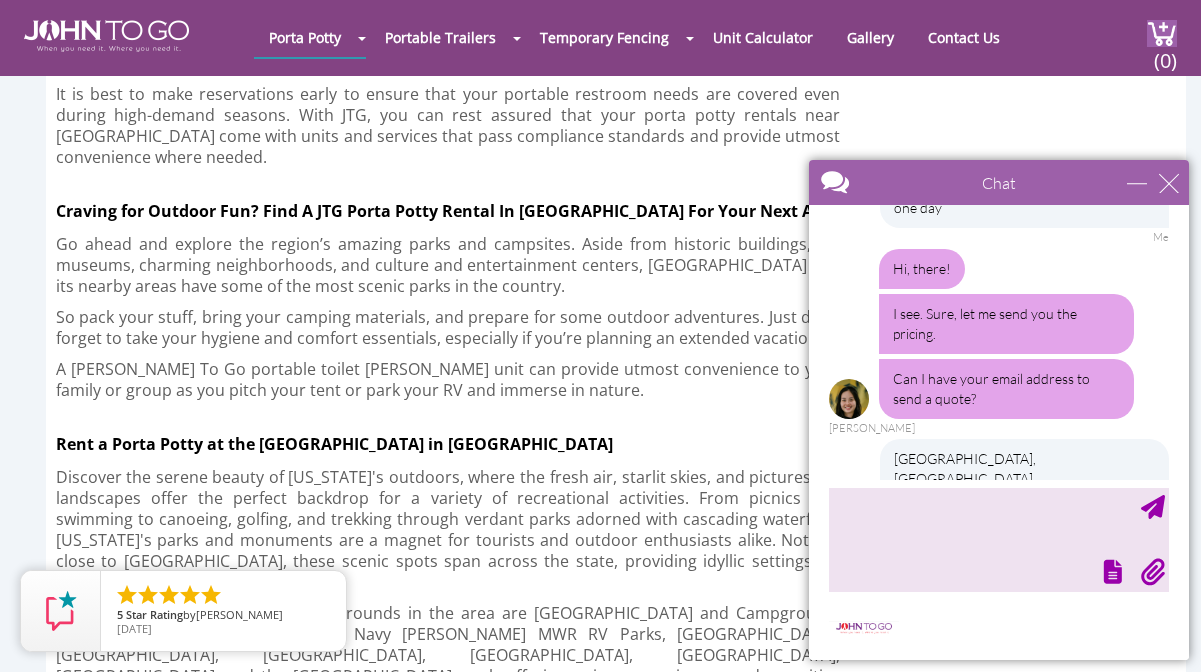 scroll, scrollTop: 219, scrollLeft: 0, axis: vertical 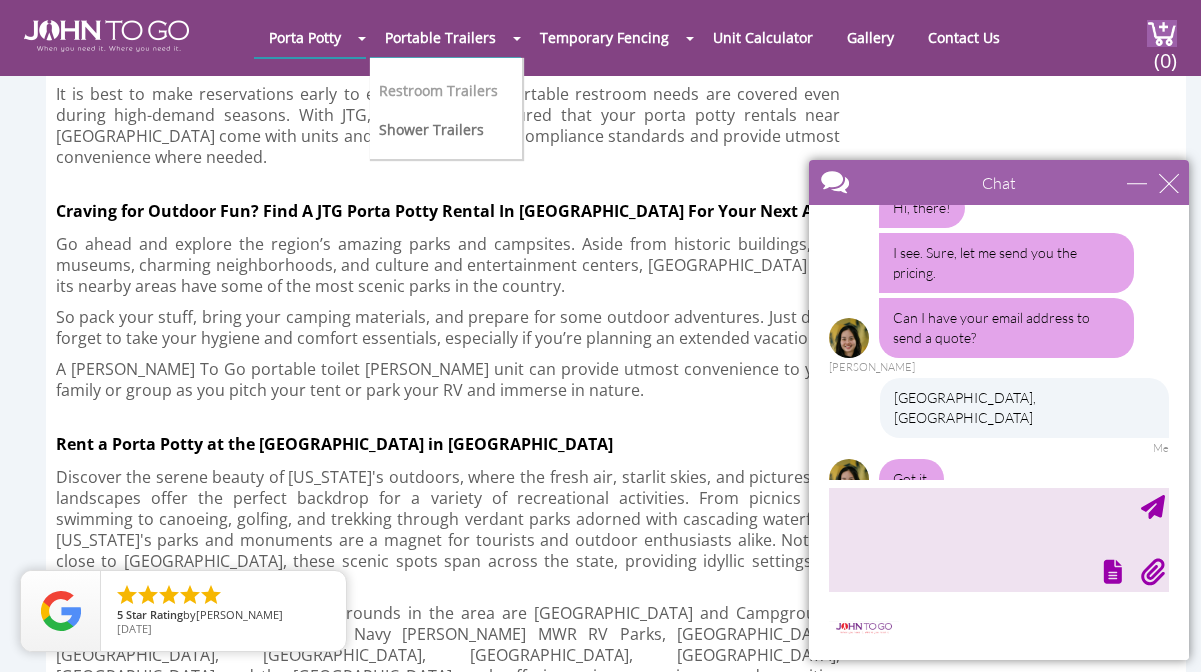click on "Restroom Trailers" at bounding box center (438, 90) 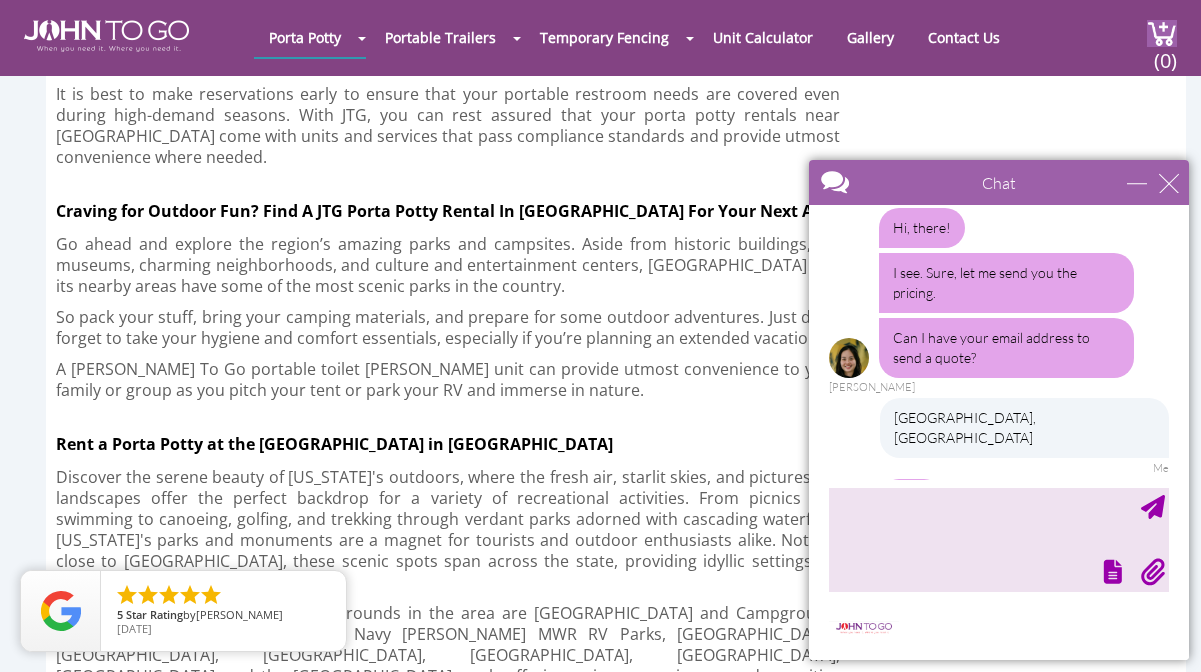 scroll, scrollTop: 284, scrollLeft: 0, axis: vertical 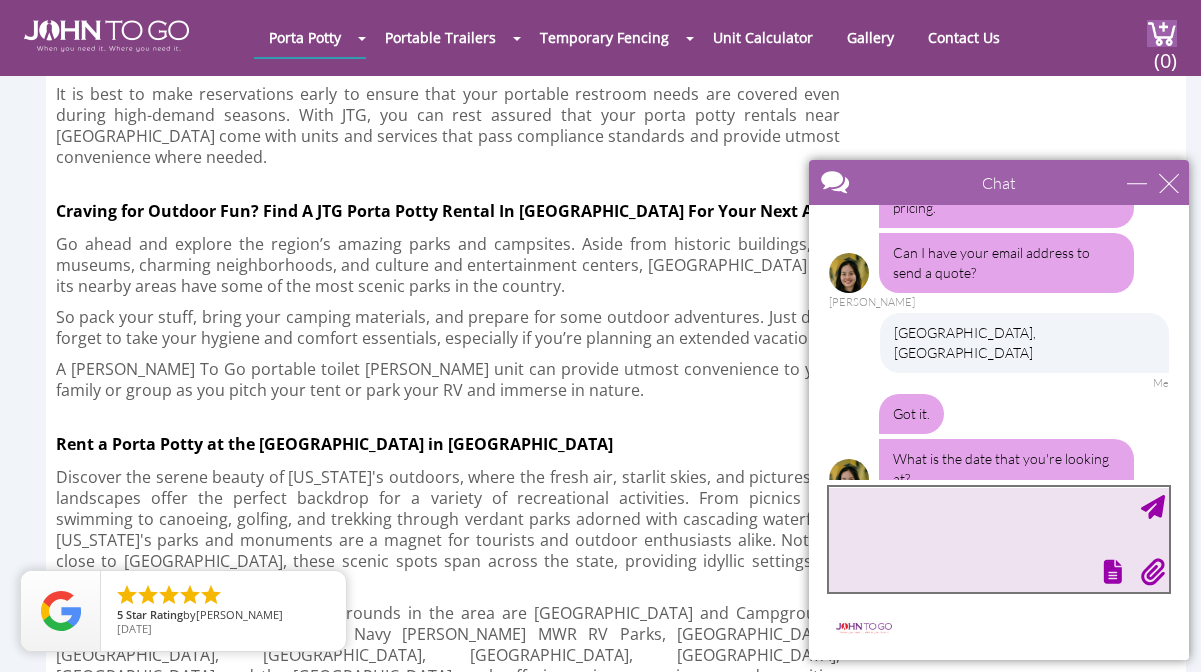 click at bounding box center (999, 539) 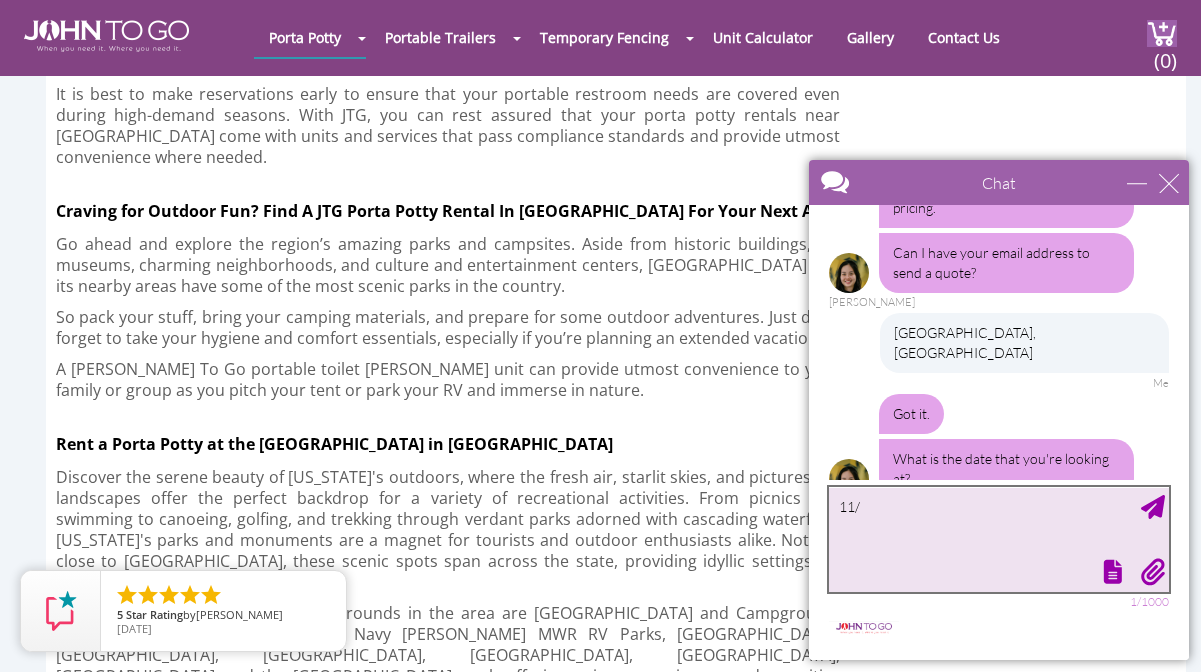 type on "11/2" 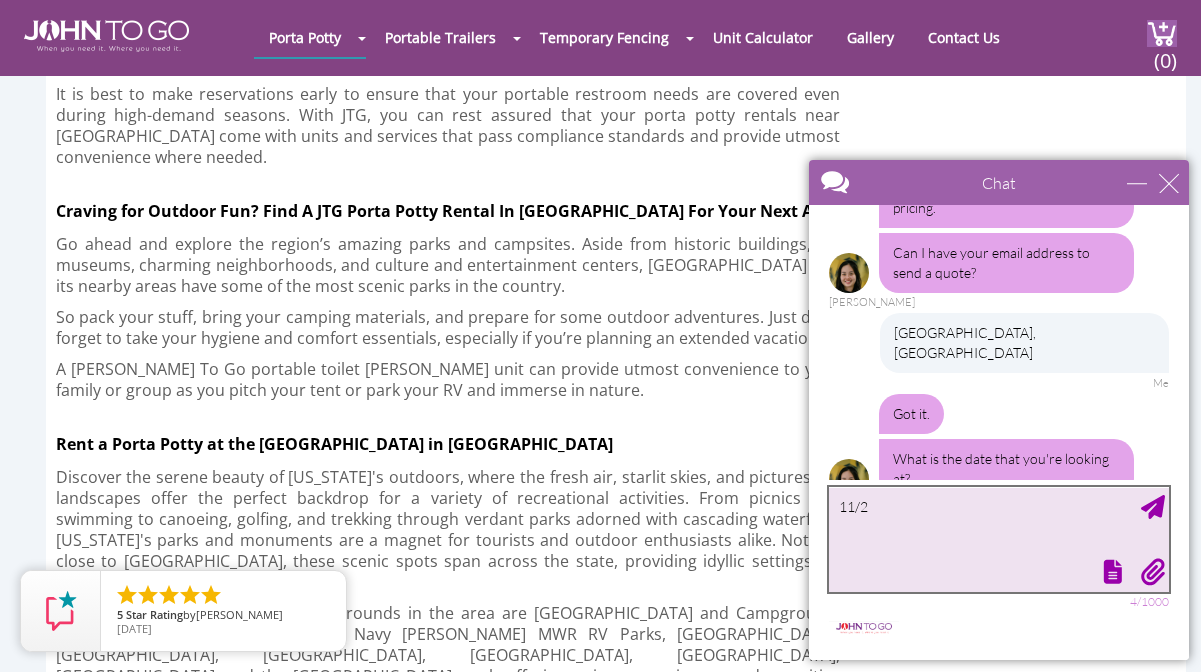 type 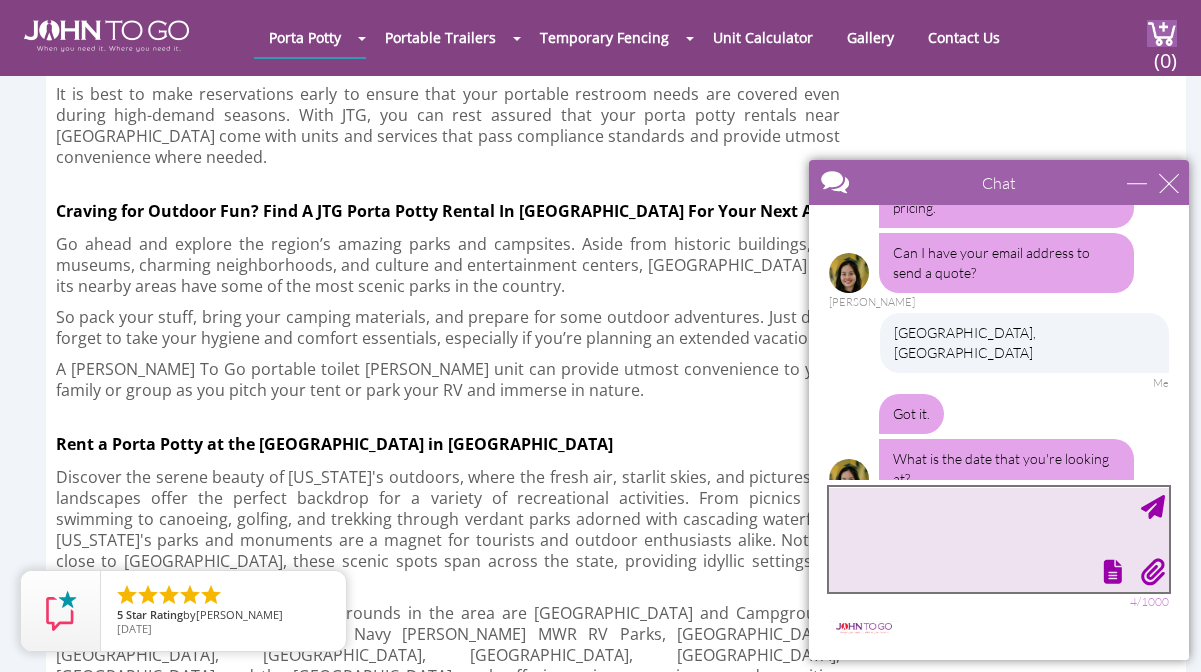 scroll, scrollTop: 345, scrollLeft: 0, axis: vertical 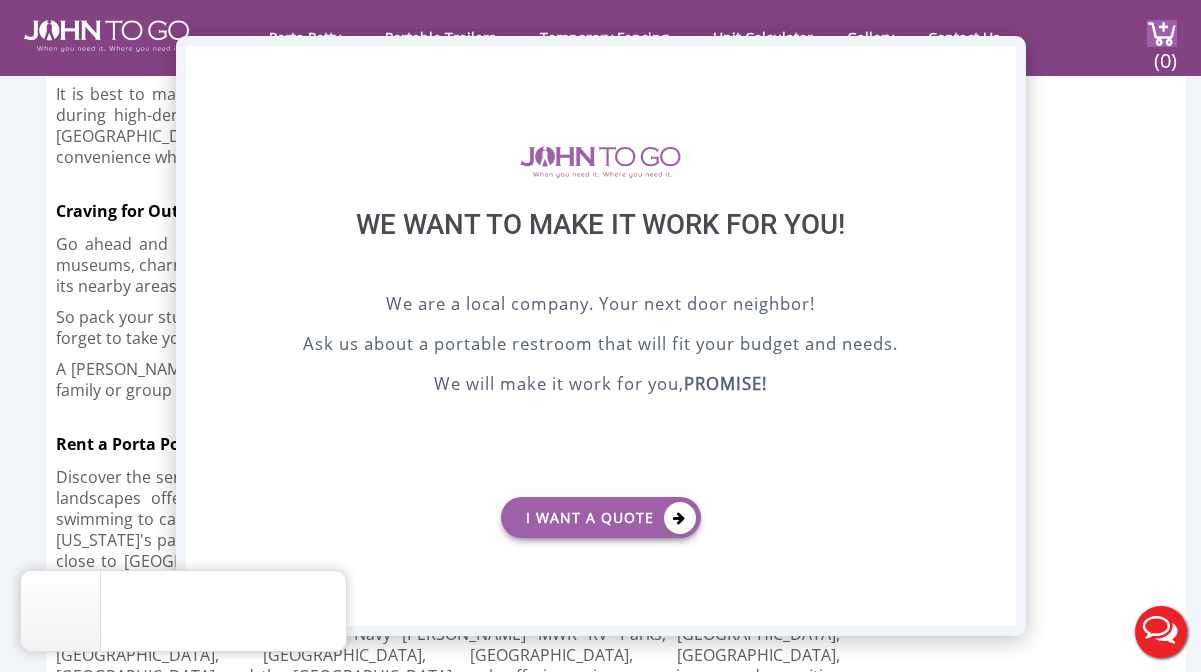 click on "X" at bounding box center [999, 63] 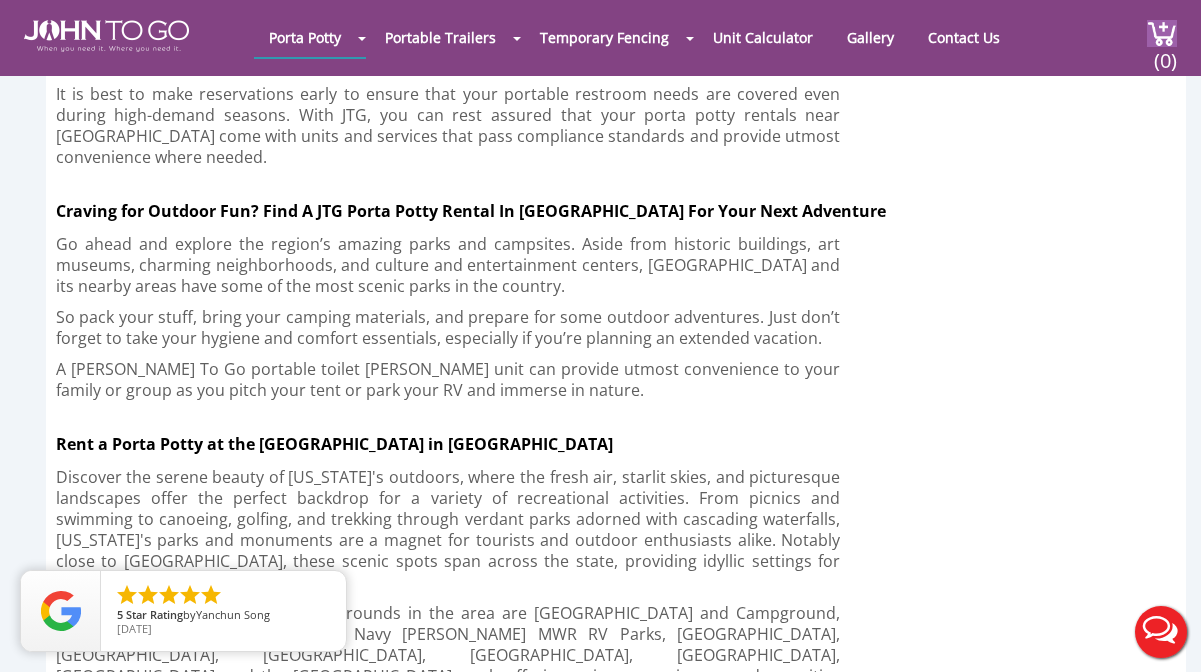 click on "Live Chat" at bounding box center [1161, 632] 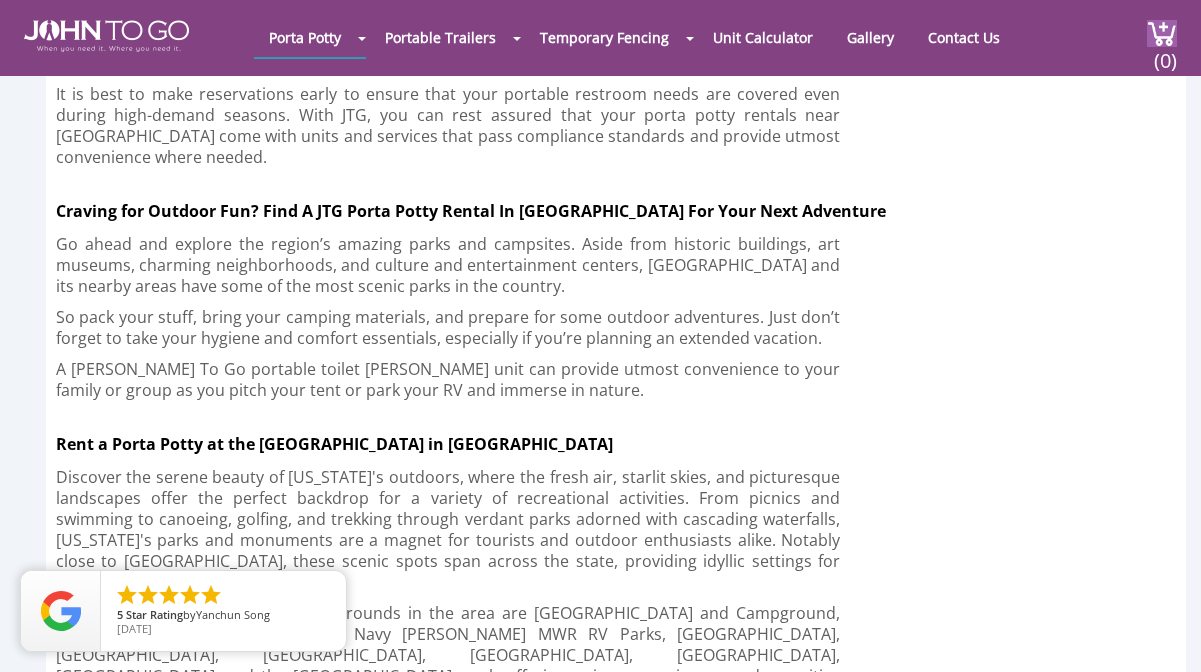 scroll, scrollTop: 0, scrollLeft: 0, axis: both 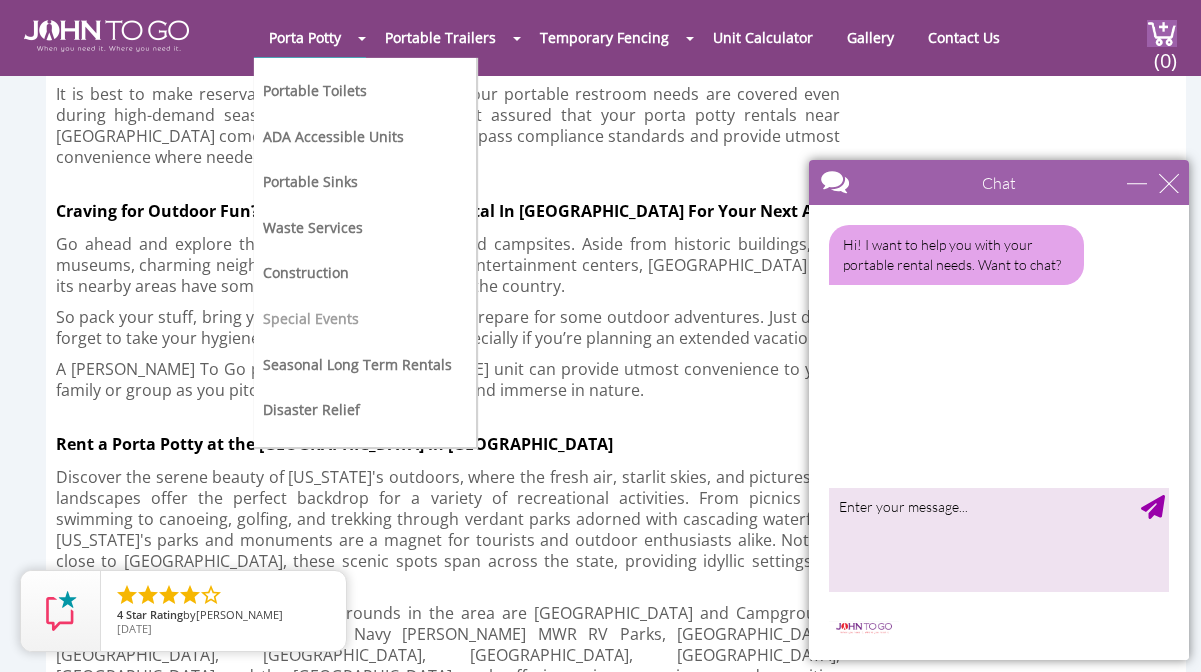 click on "Special Events" at bounding box center (311, 318) 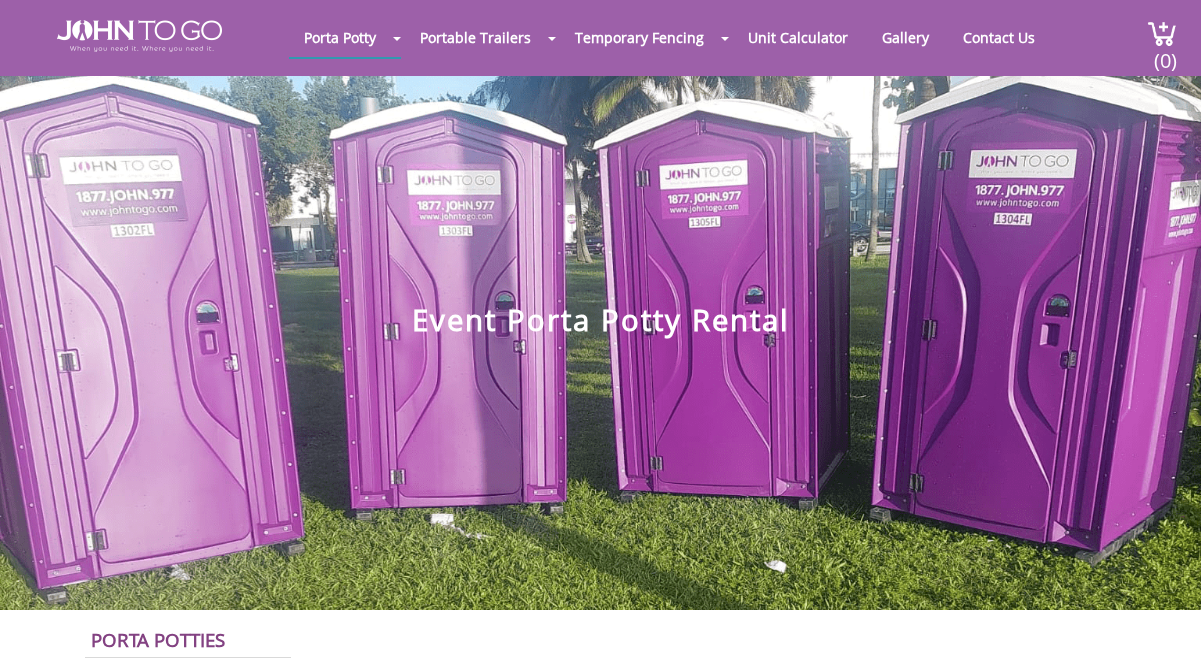 scroll, scrollTop: 0, scrollLeft: 0, axis: both 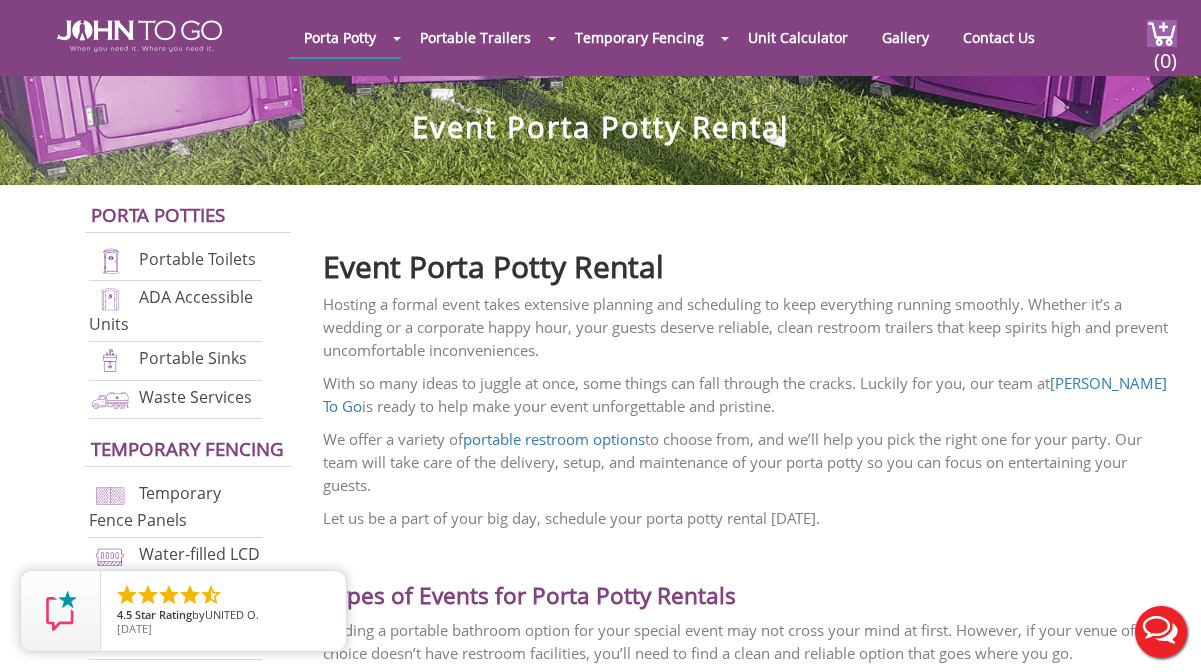 click on "Portable Toilets" at bounding box center (197, 259) 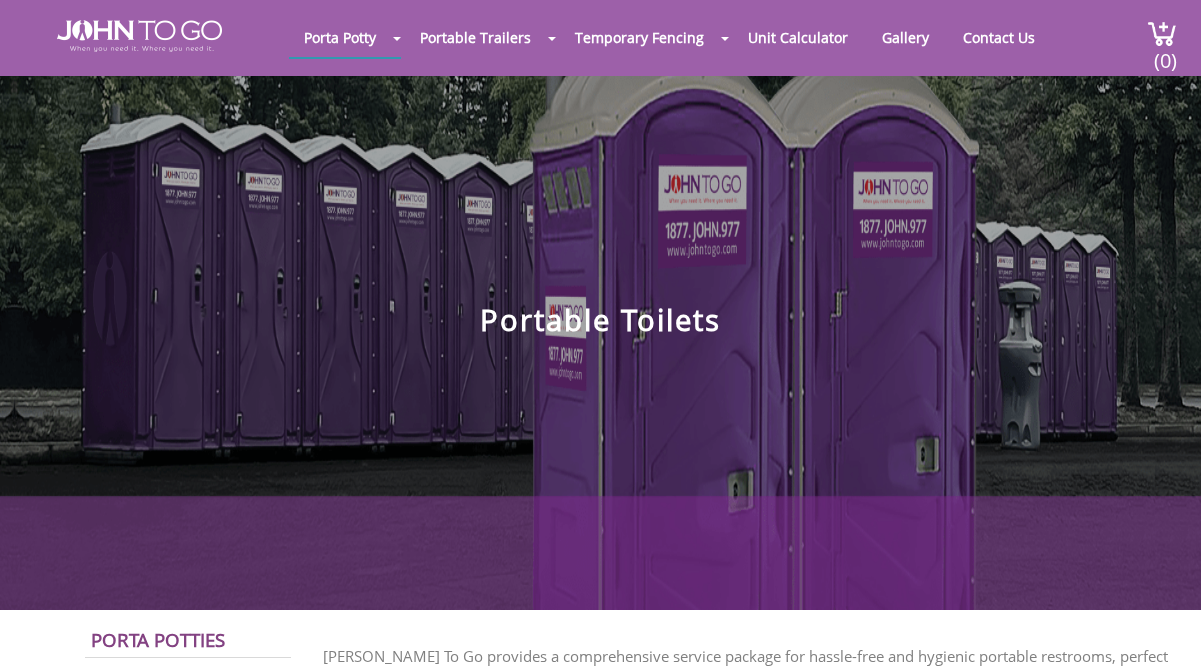scroll, scrollTop: 0, scrollLeft: 0, axis: both 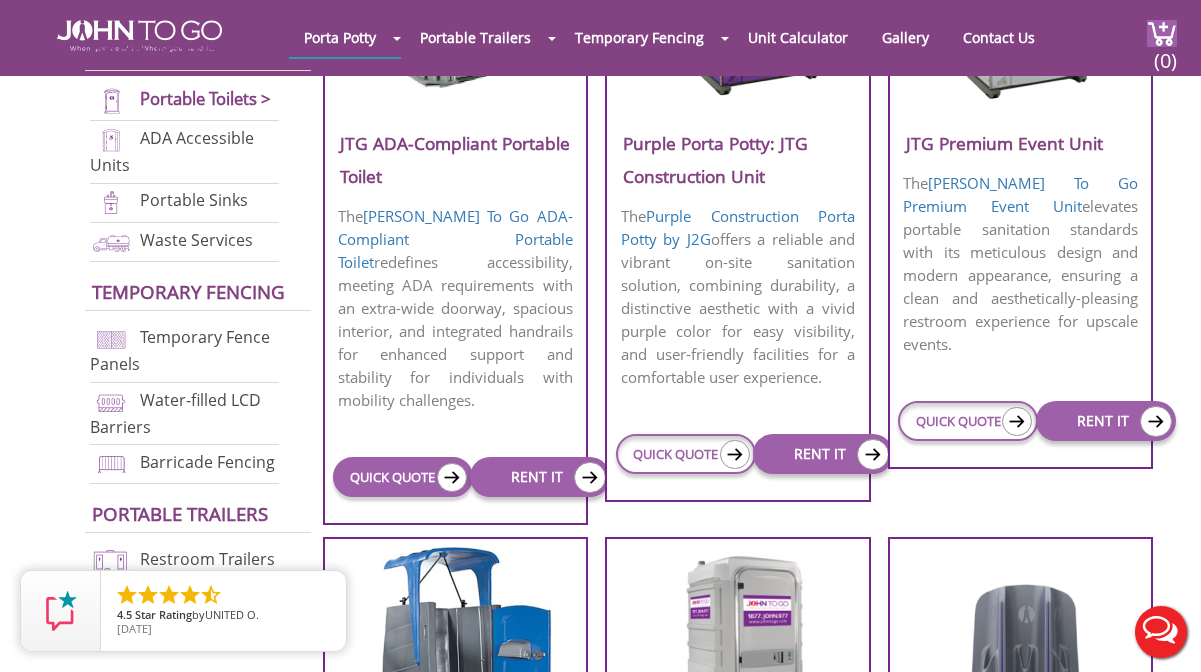 click on "QUICK QUOTE" at bounding box center (403, 477) 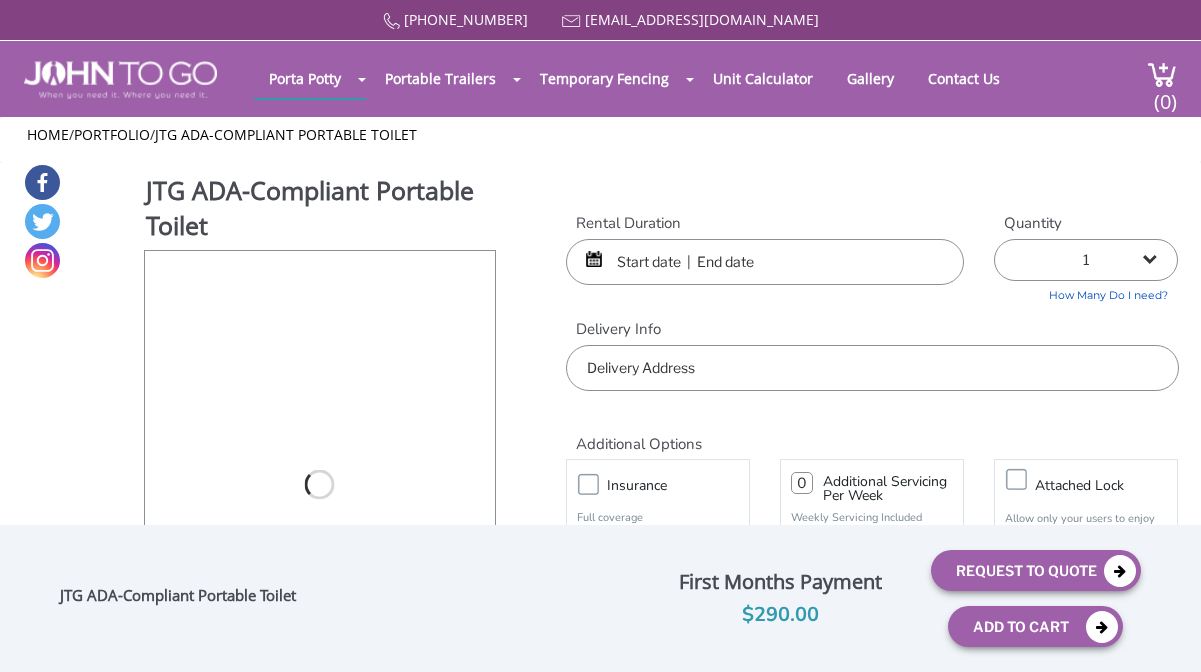 scroll, scrollTop: 0, scrollLeft: 0, axis: both 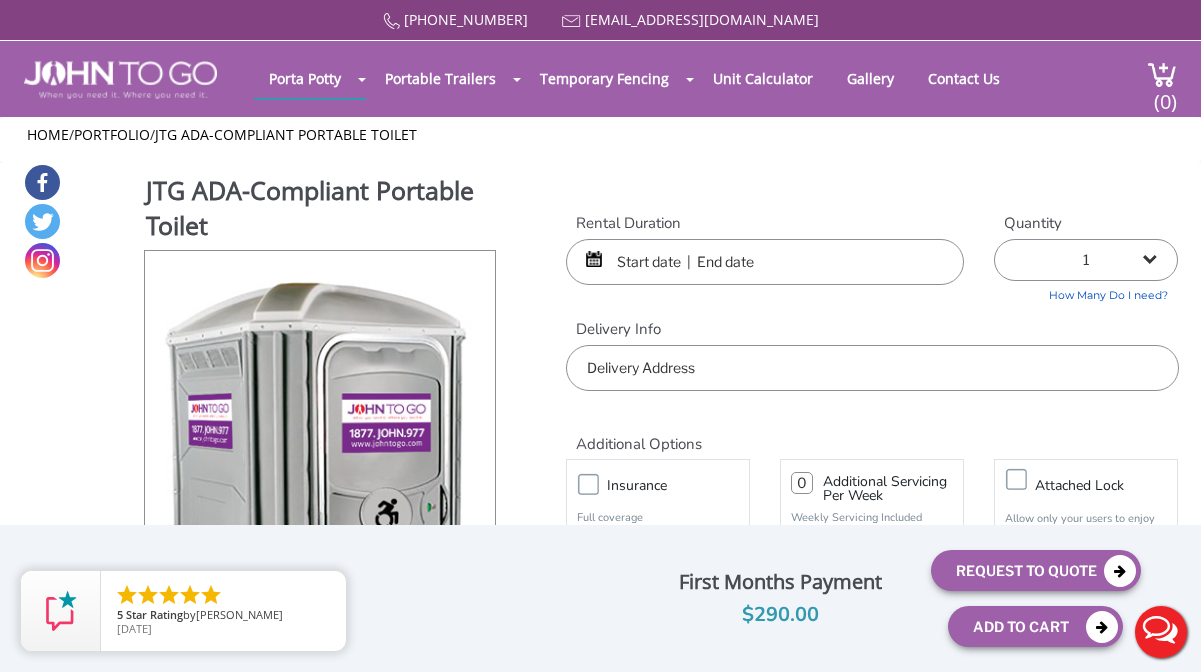 click at bounding box center [765, 262] 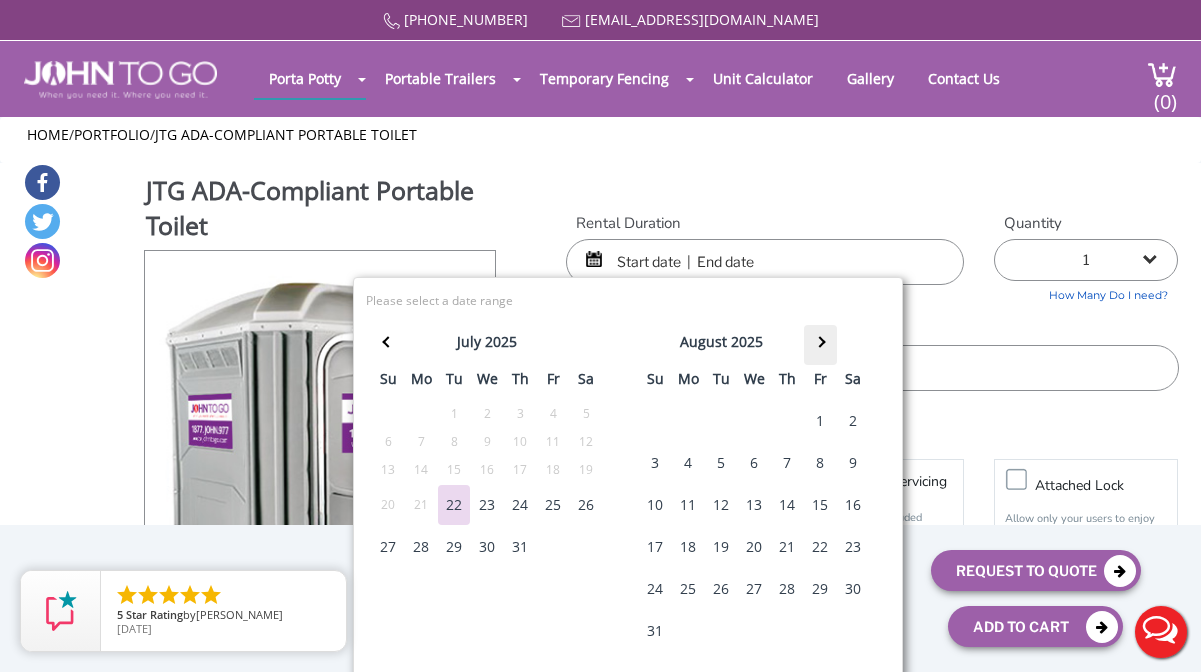 click at bounding box center [820, 345] 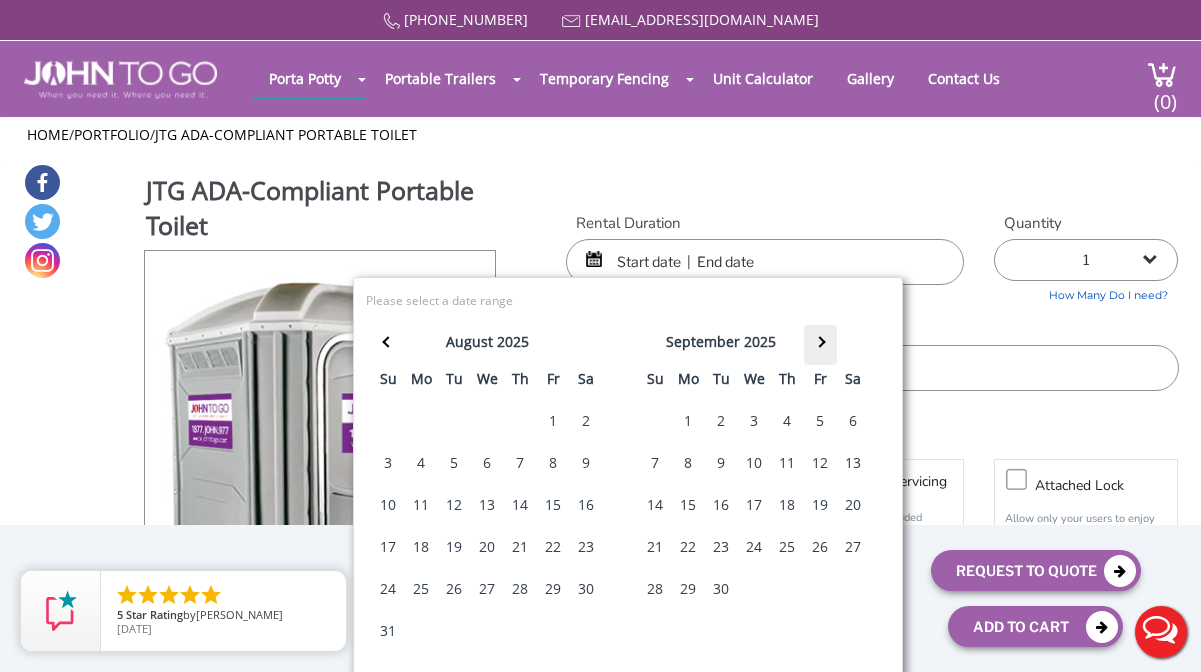 click at bounding box center [820, 345] 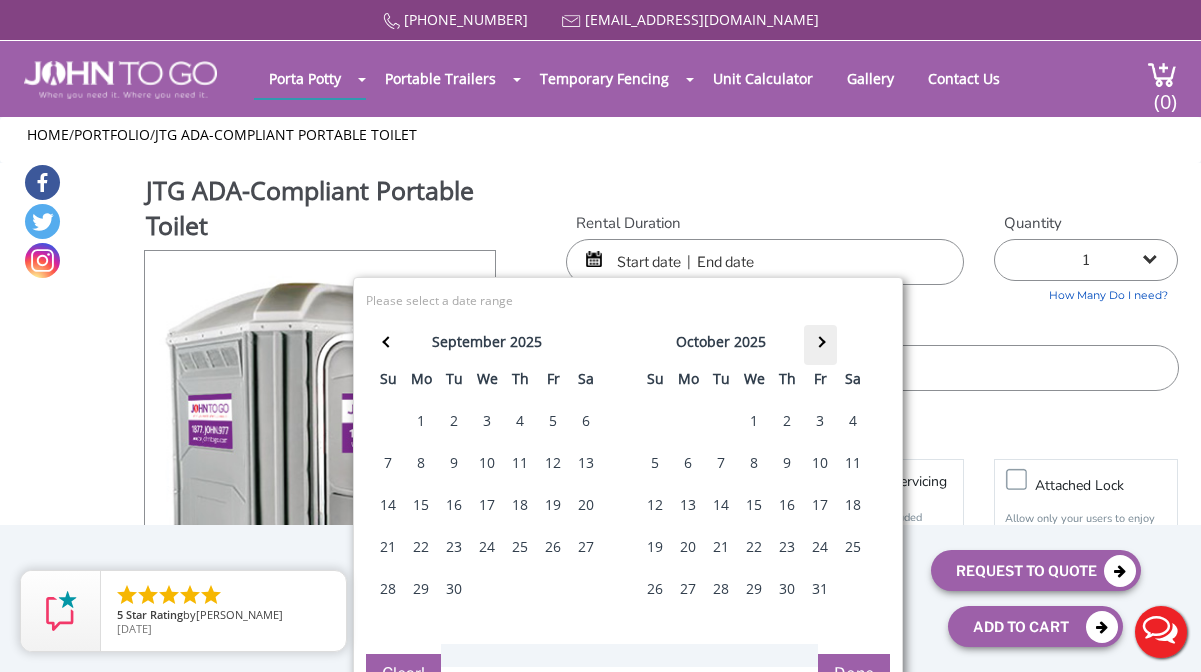 click at bounding box center [820, 345] 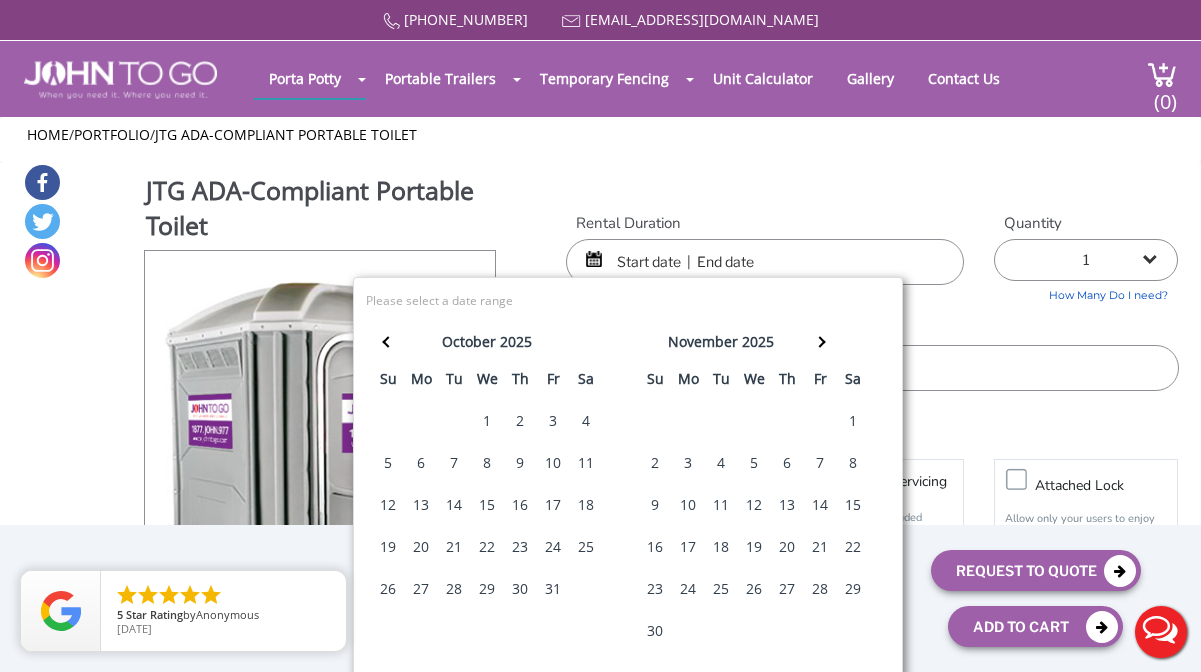 click on "2" at bounding box center [655, 463] 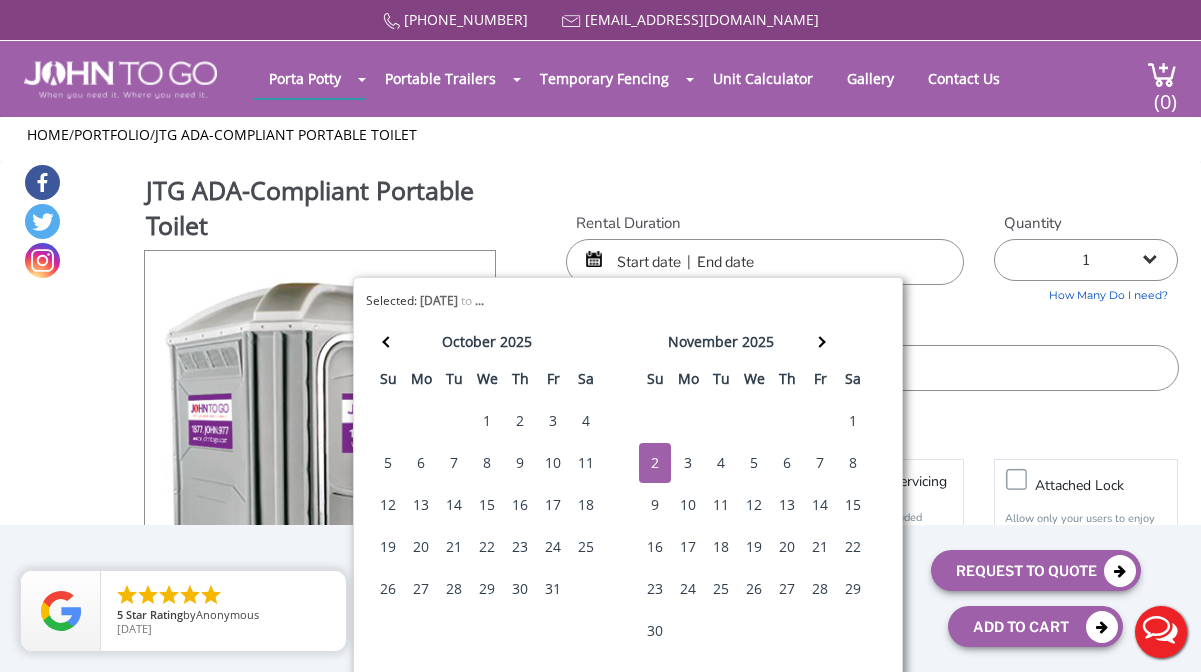 click on "2" at bounding box center (655, 463) 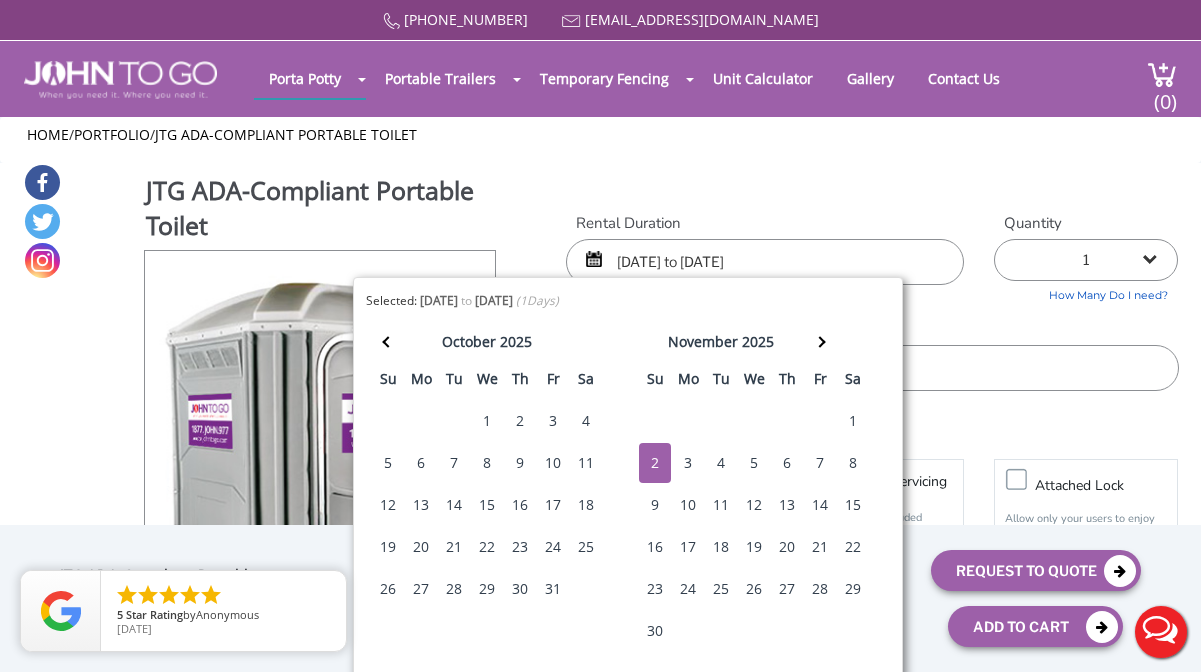 click on "Delivery Info" at bounding box center [872, 329] 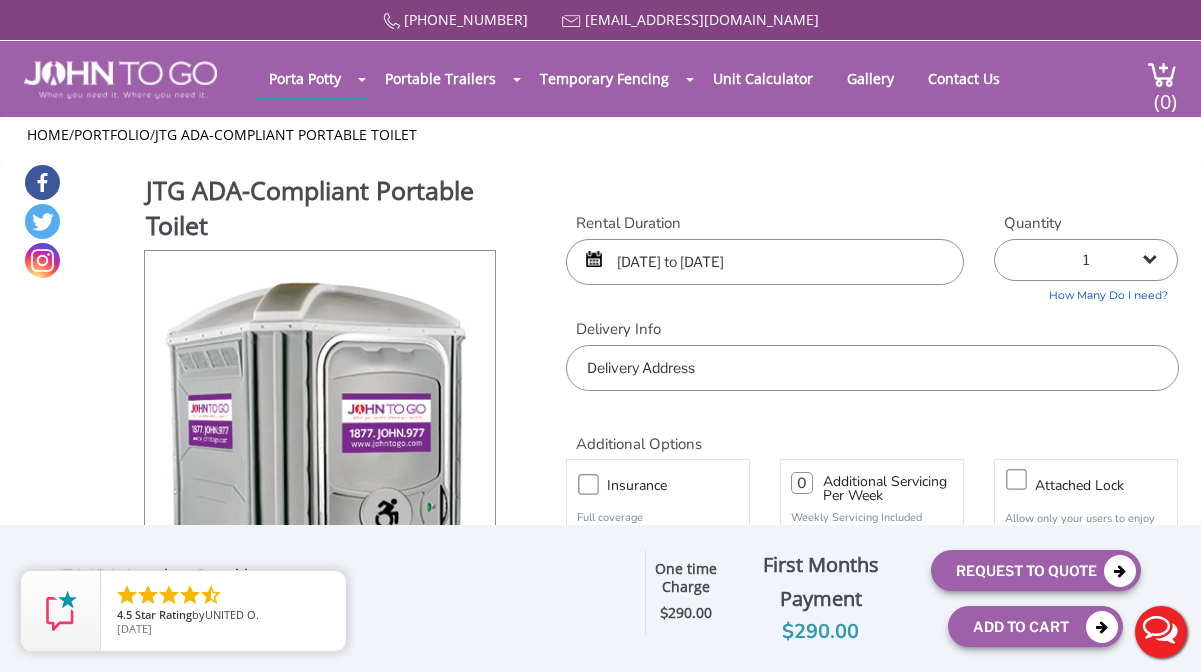 click at bounding box center [872, 368] 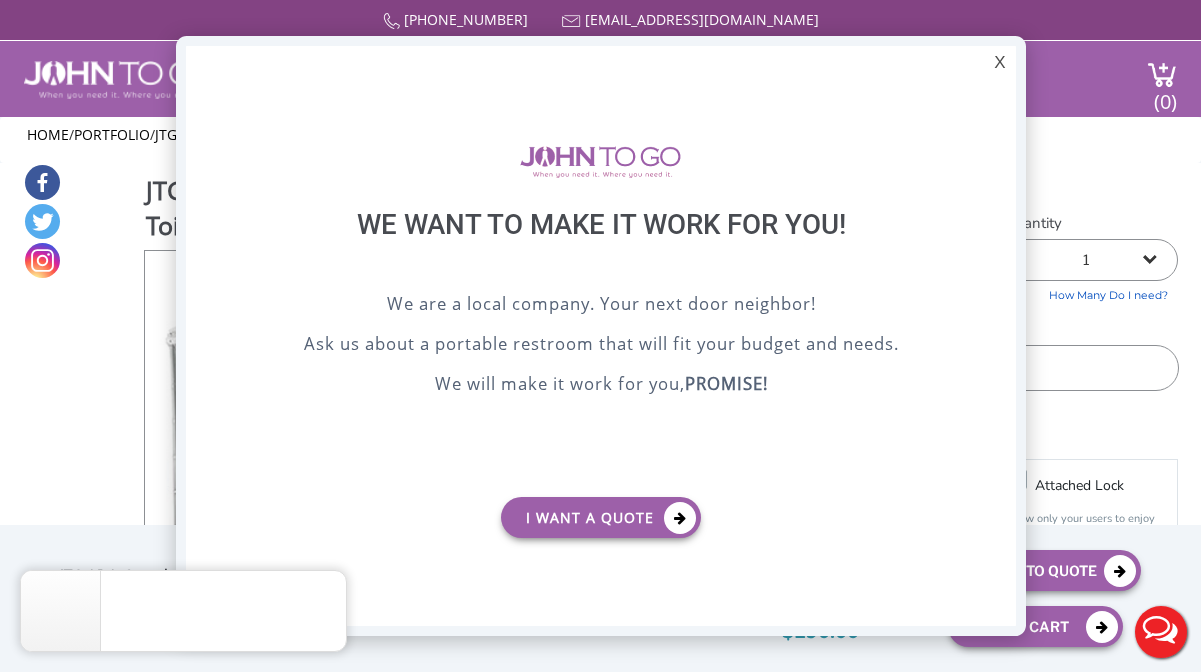 scroll, scrollTop: 0, scrollLeft: 0, axis: both 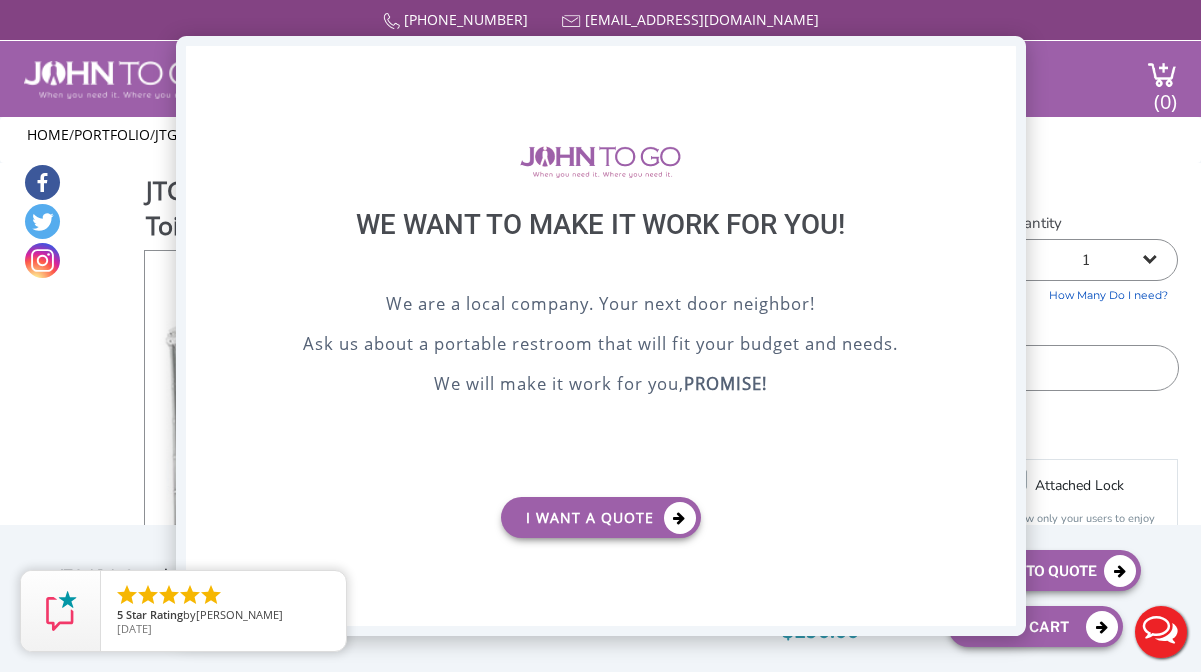 click on "X" at bounding box center (999, 63) 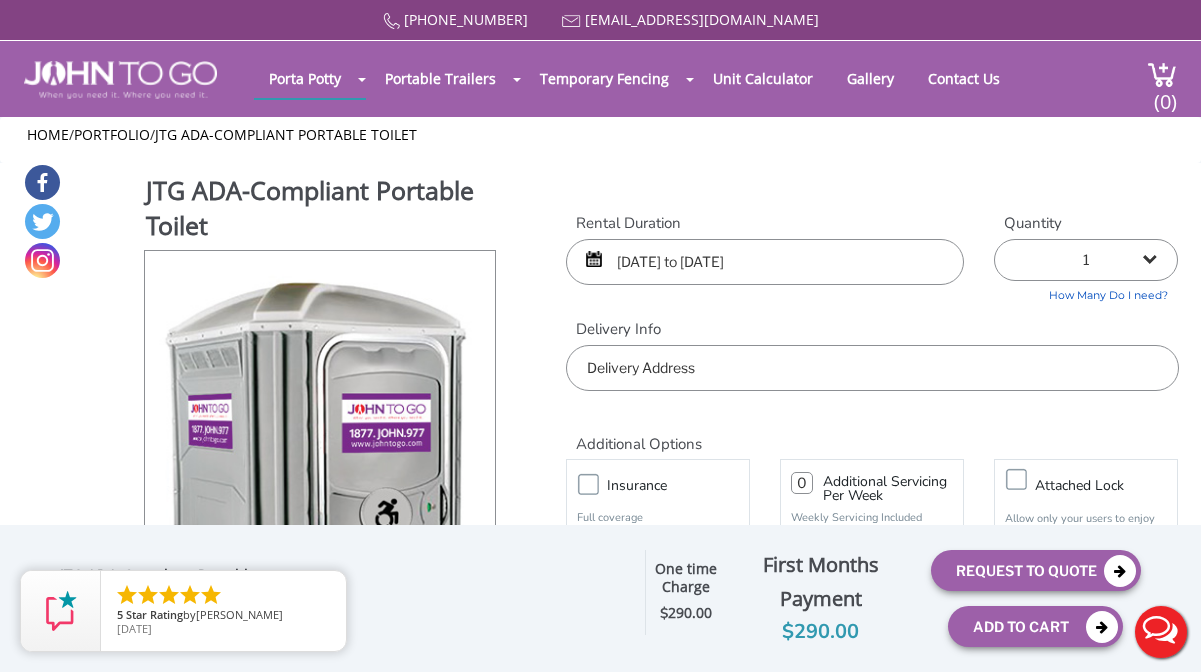 click at bounding box center (872, 368) 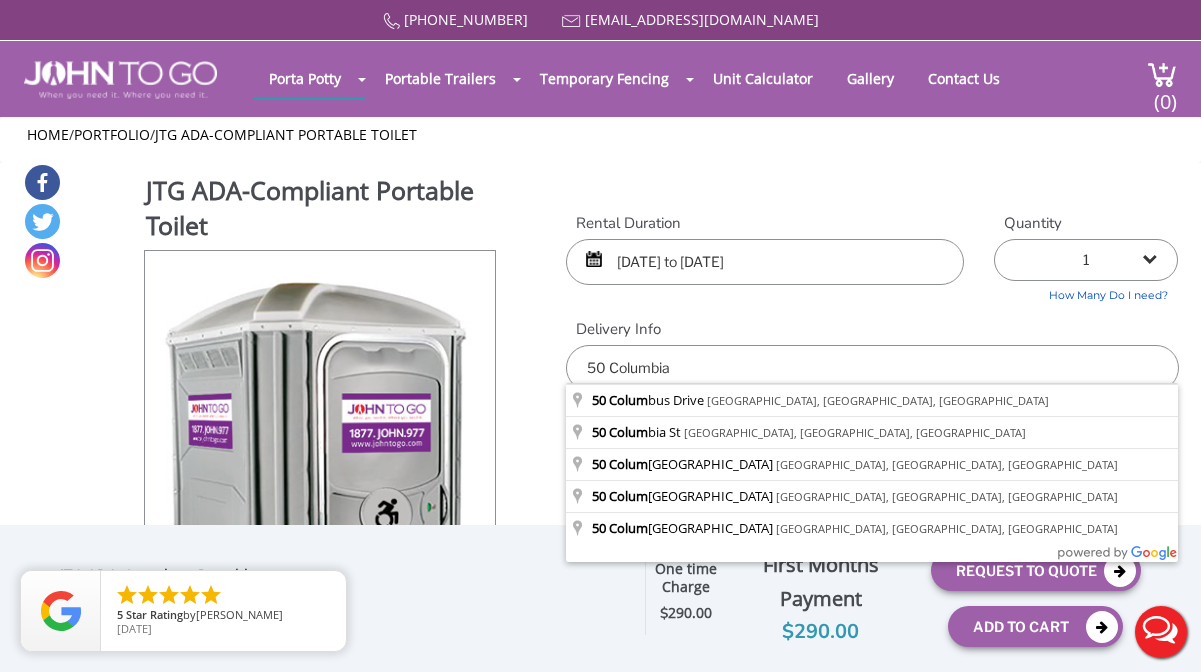 type on "50 Columbus Drive, Jersey City, NJ, USA" 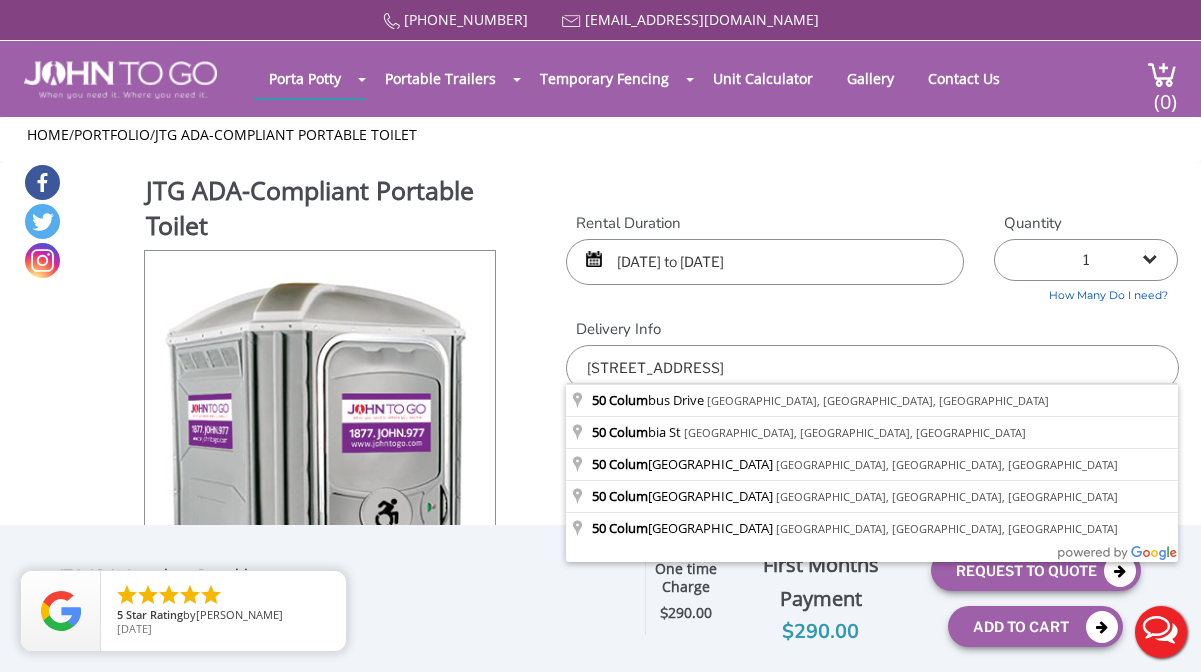 drag, startPoint x: 780, startPoint y: 357, endPoint x: 778, endPoint y: 406, distance: 49.0408 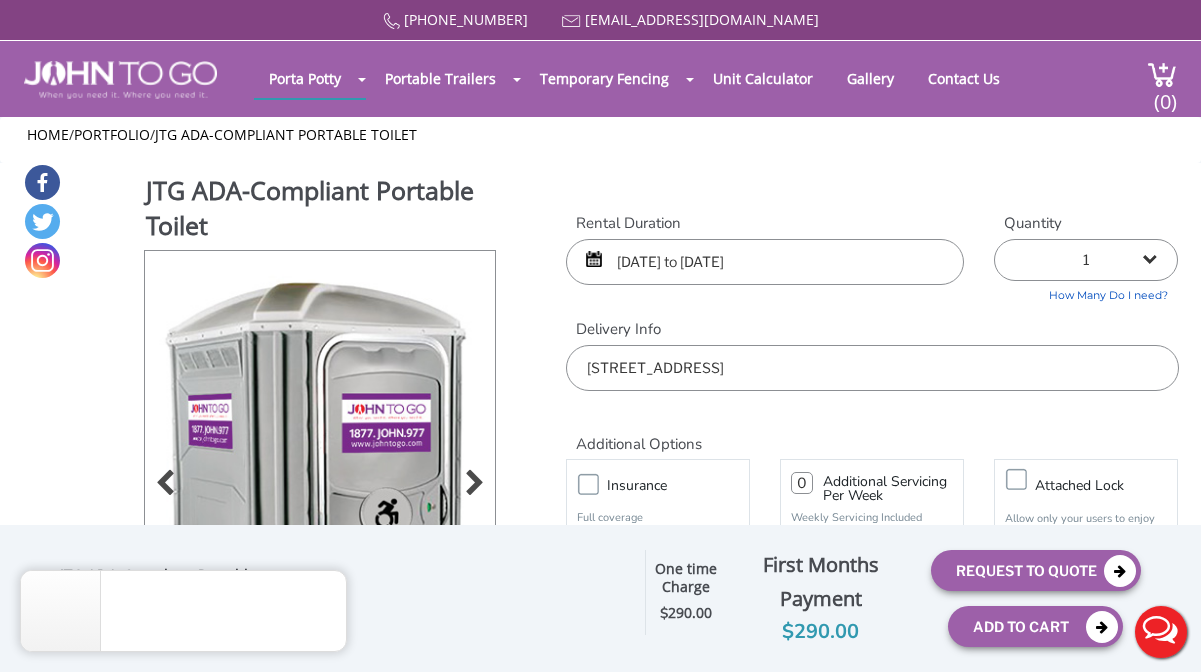 scroll, scrollTop: 0, scrollLeft: 0, axis: both 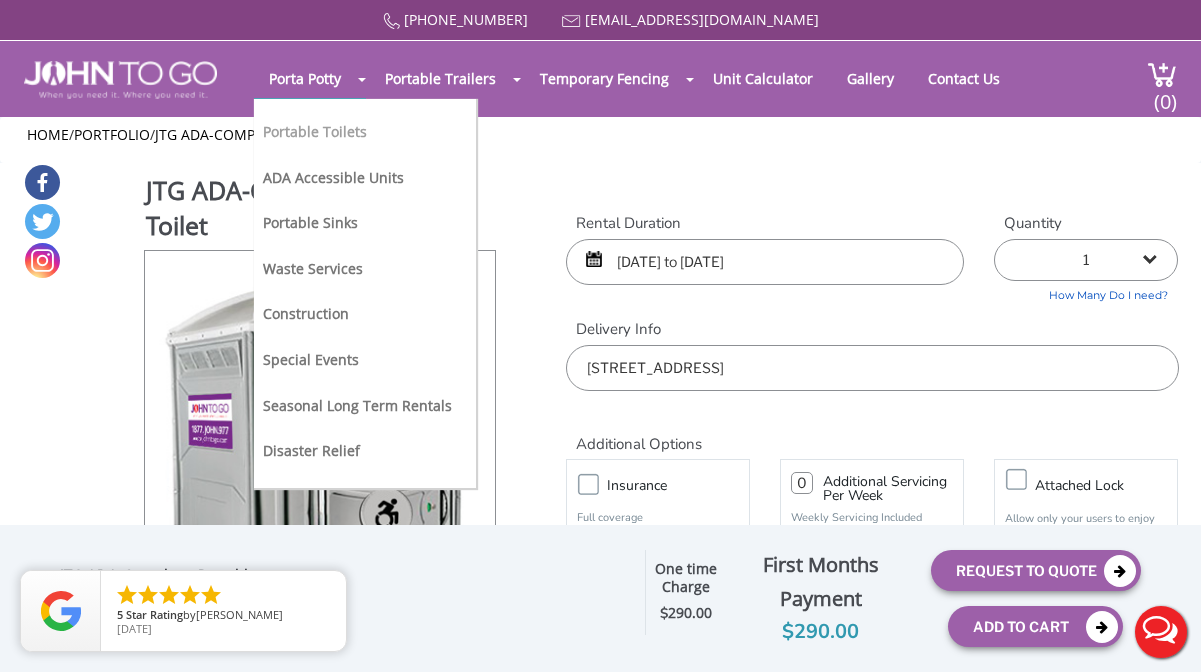 click on "Portable Toilets" at bounding box center (315, 131) 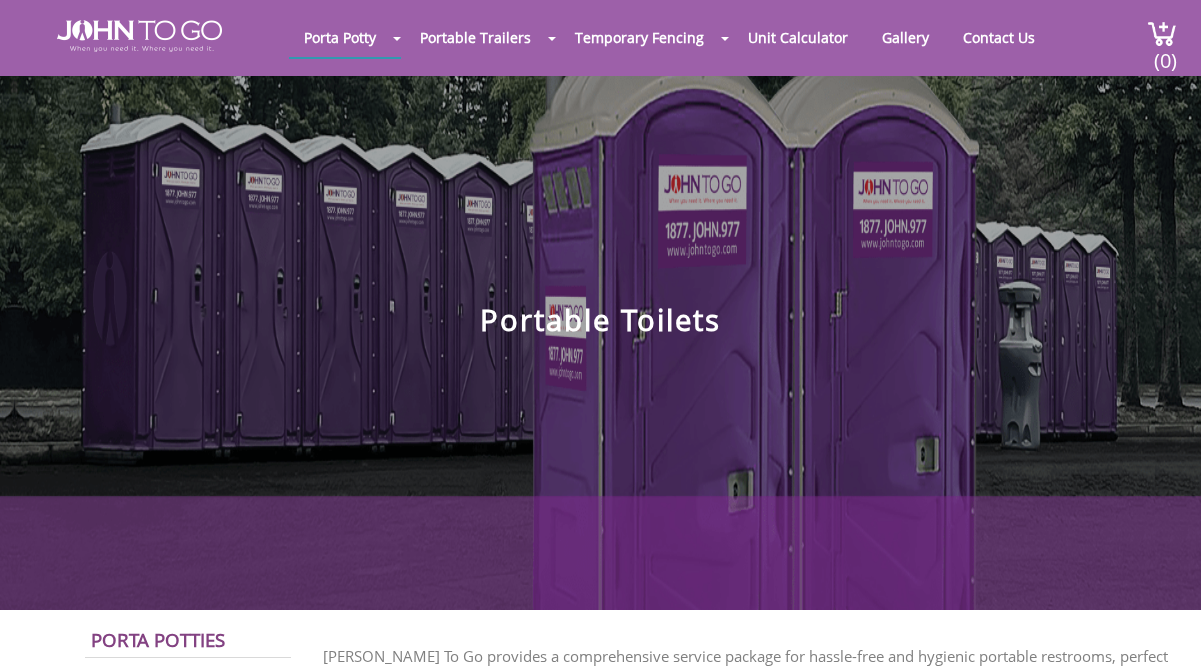 scroll, scrollTop: 0, scrollLeft: 0, axis: both 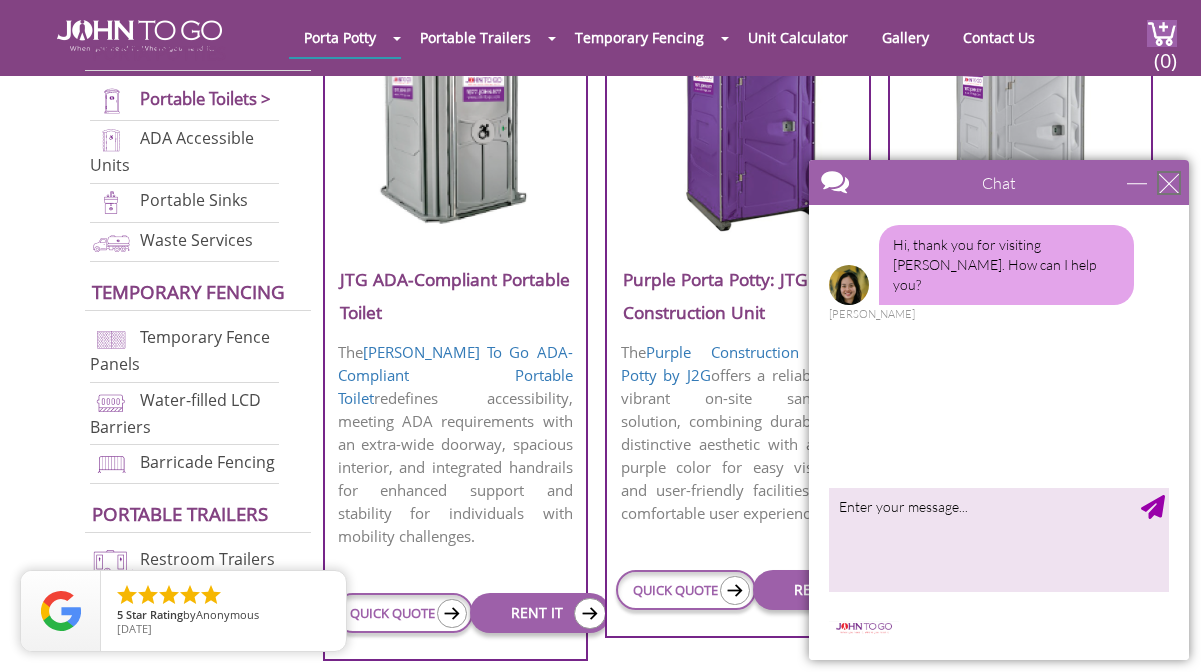 click at bounding box center [1169, 183] 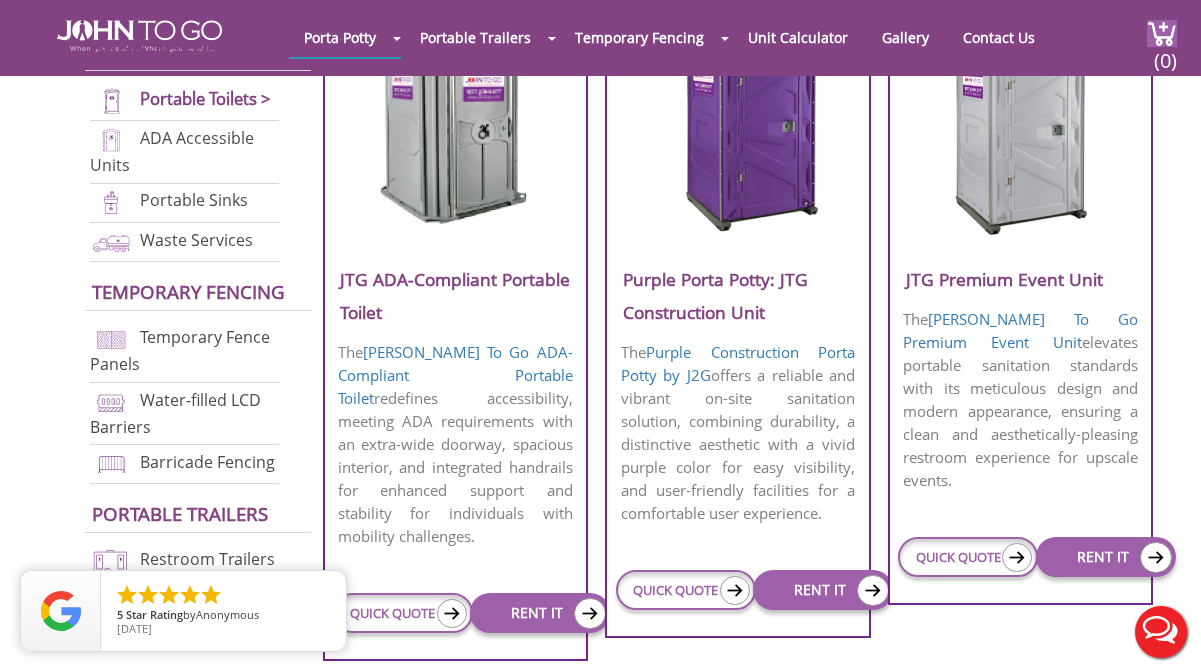 scroll, scrollTop: 0, scrollLeft: 0, axis: both 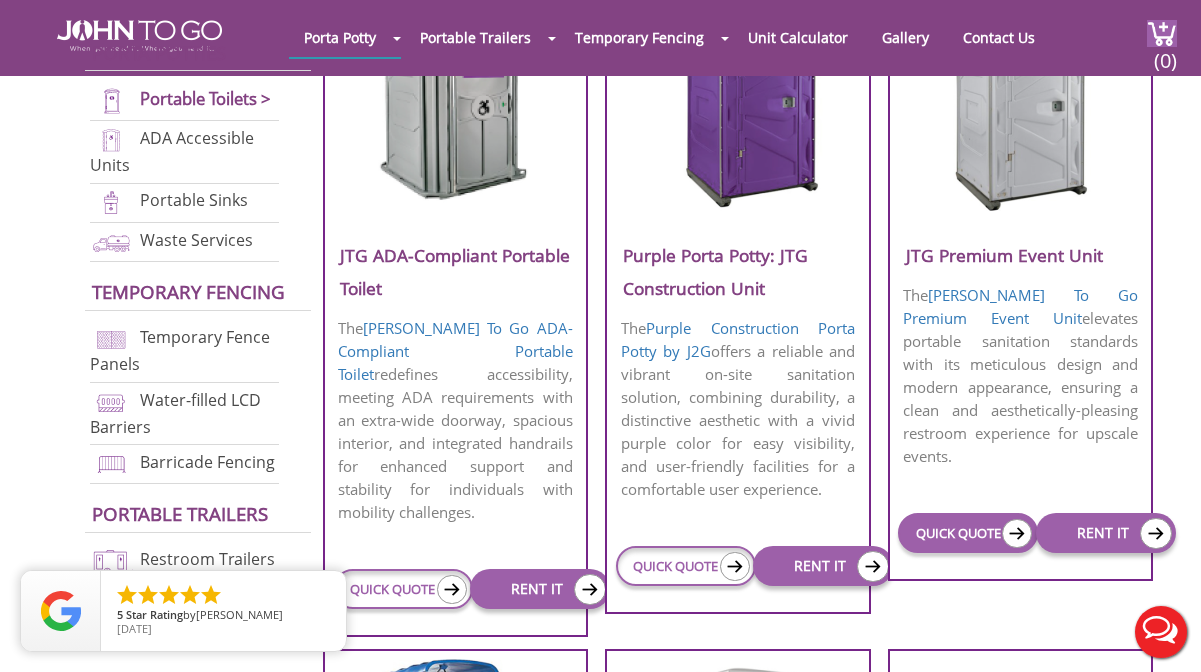 click on "QUICK QUOTE" at bounding box center [968, 533] 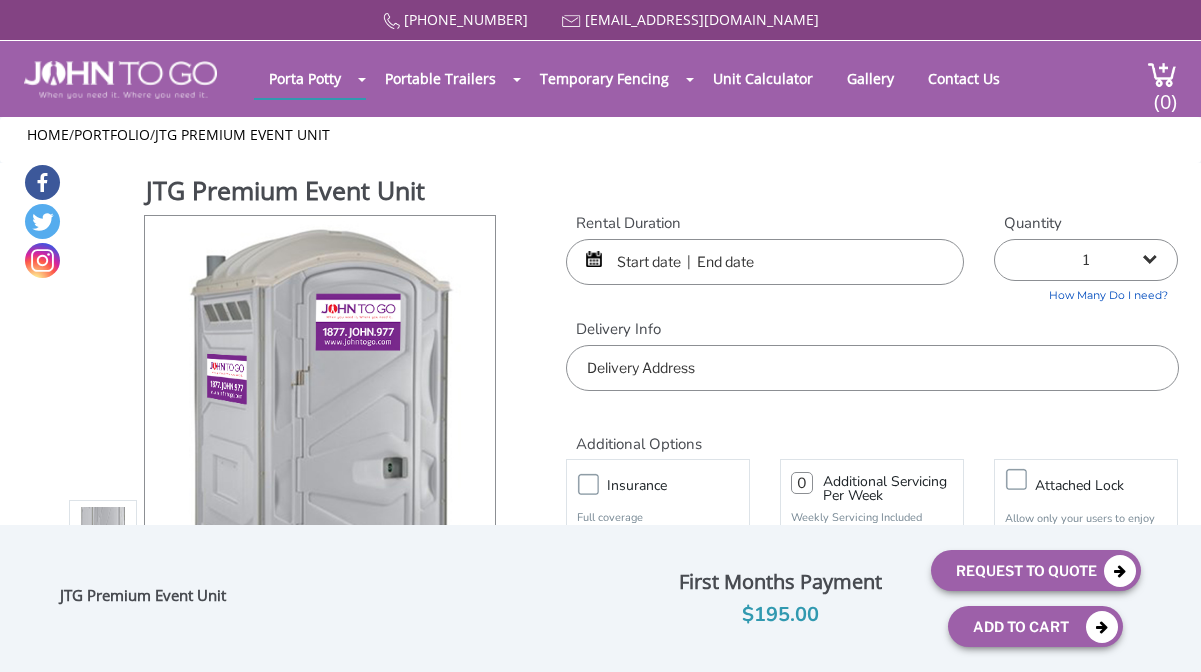 scroll, scrollTop: 0, scrollLeft: 0, axis: both 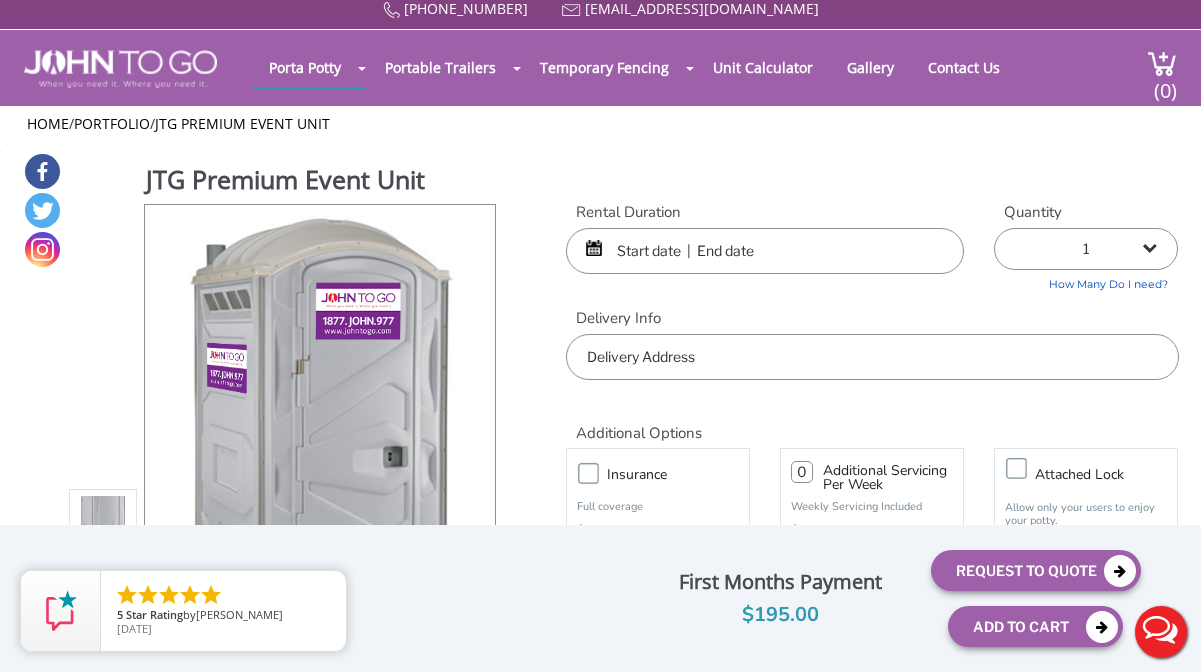 click at bounding box center (765, 251) 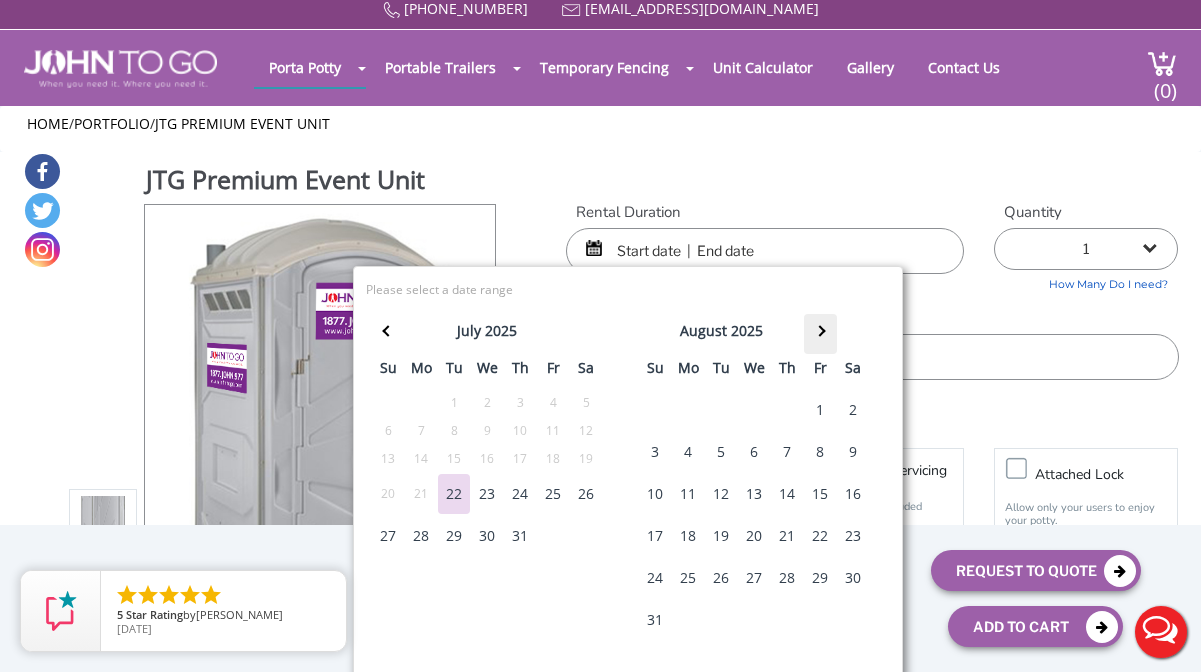 click at bounding box center [820, 334] 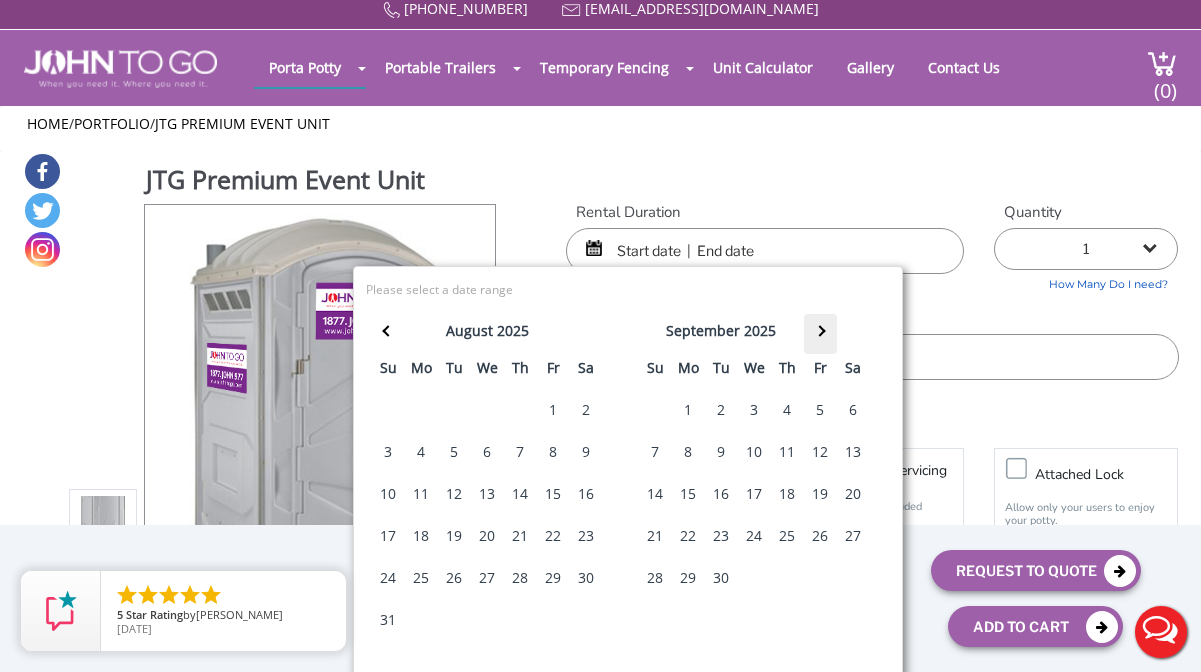 click at bounding box center (820, 334) 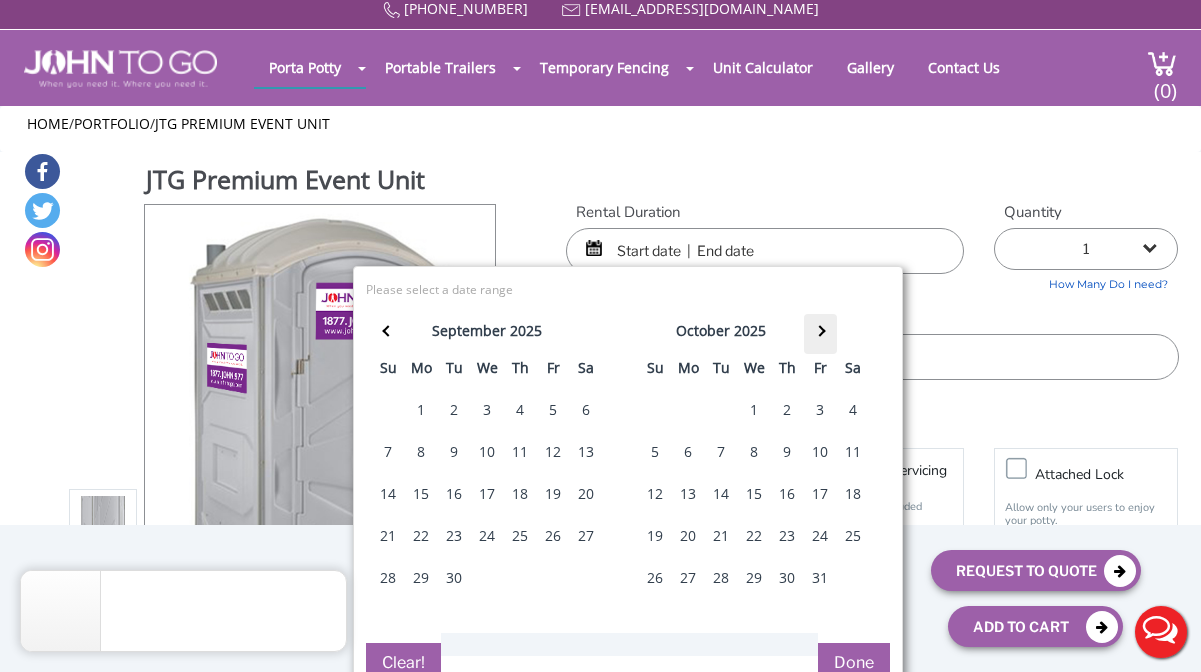 click at bounding box center (820, 334) 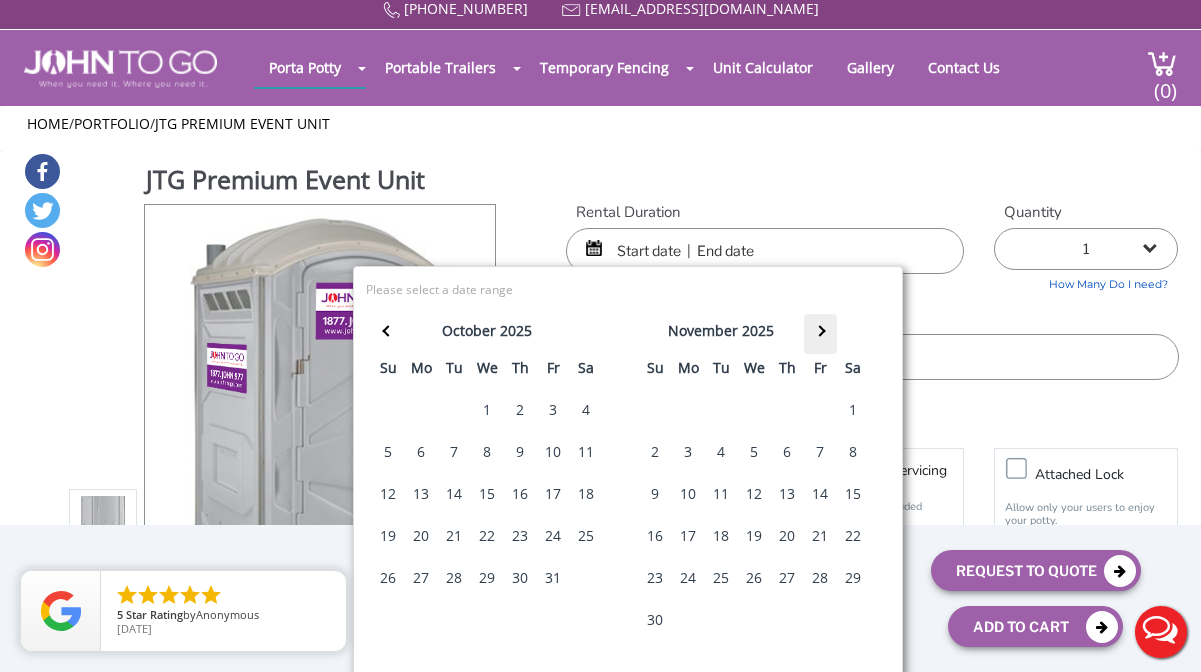 click at bounding box center (820, 334) 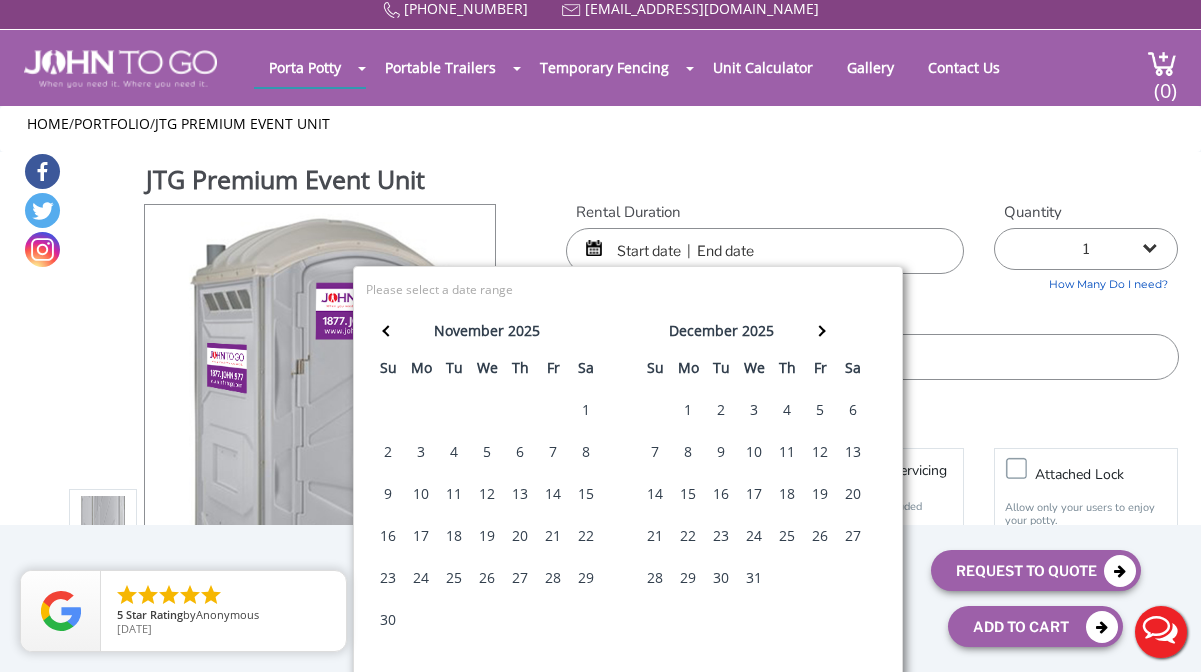 click on "2" at bounding box center (388, 452) 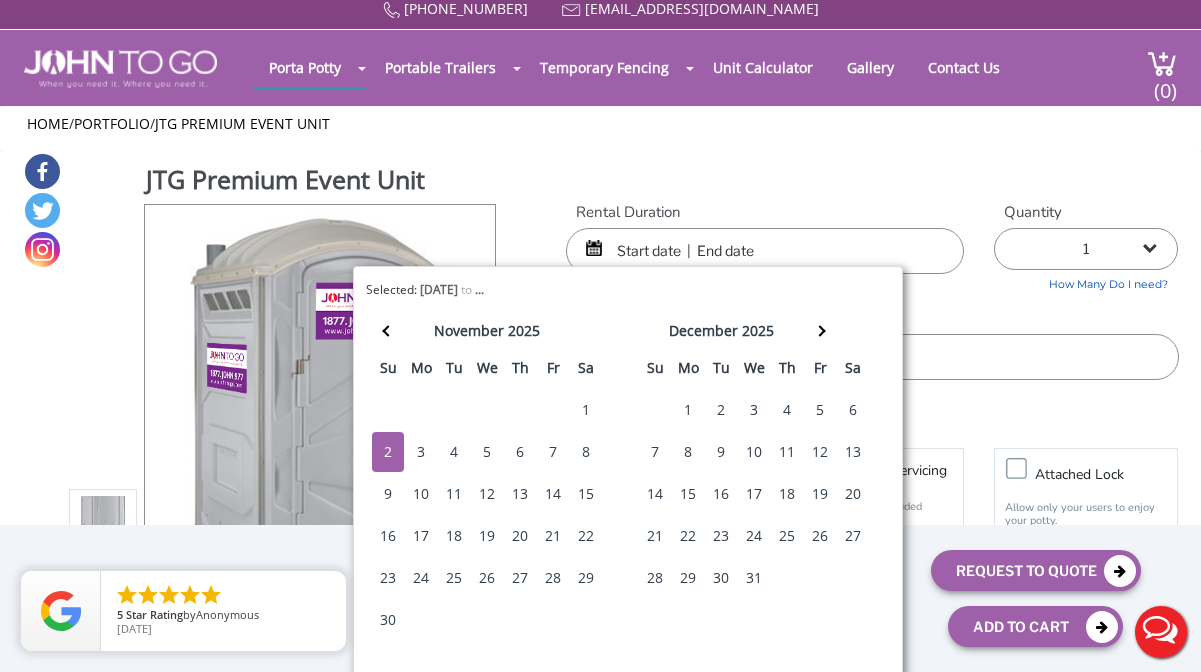 click on "2" at bounding box center (388, 452) 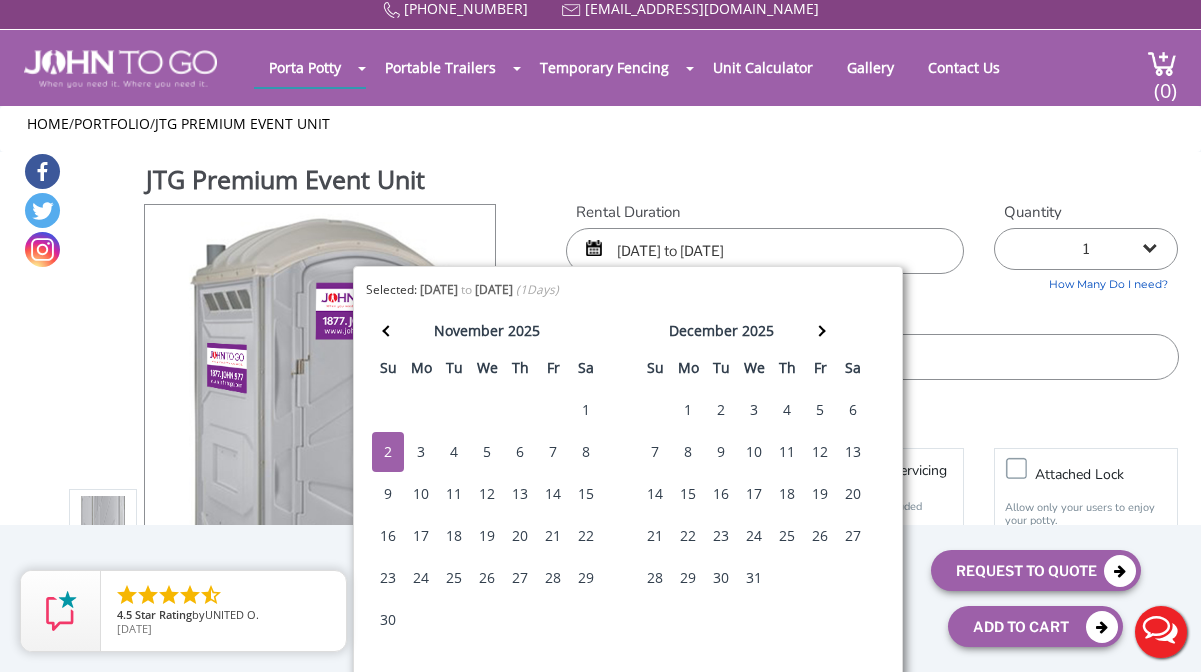 click on "Delivery Info" at bounding box center [872, 318] 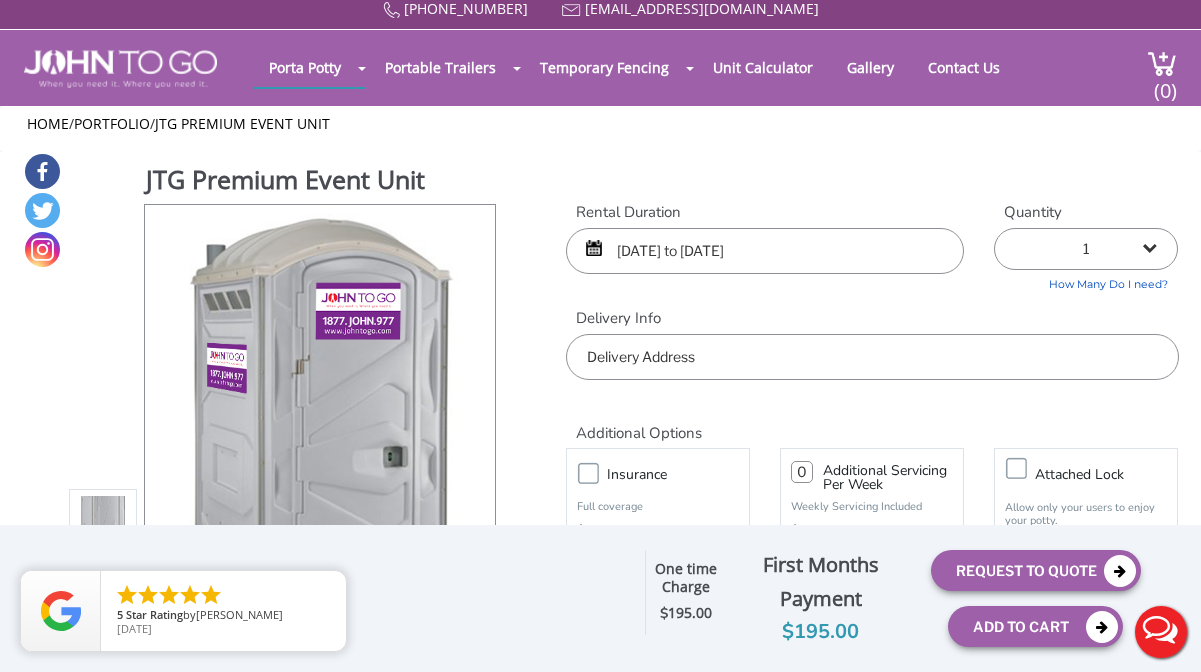 click at bounding box center [872, 357] 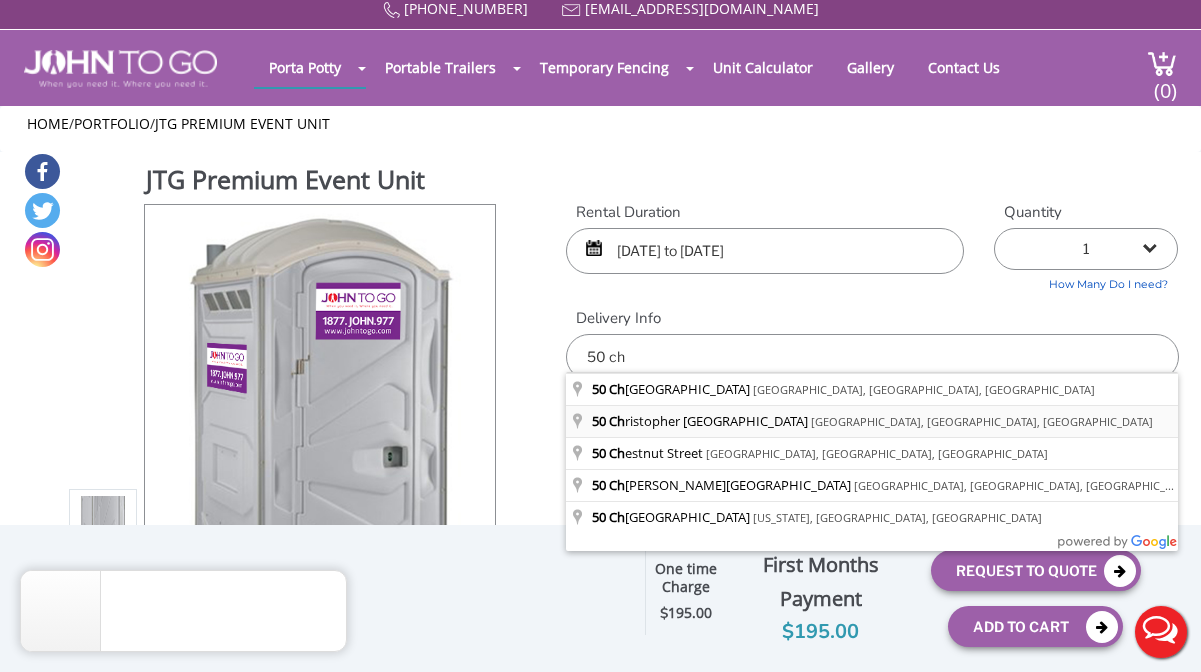 type on "50 Christopher Columbus Drive, Jersey City, NJ, USA" 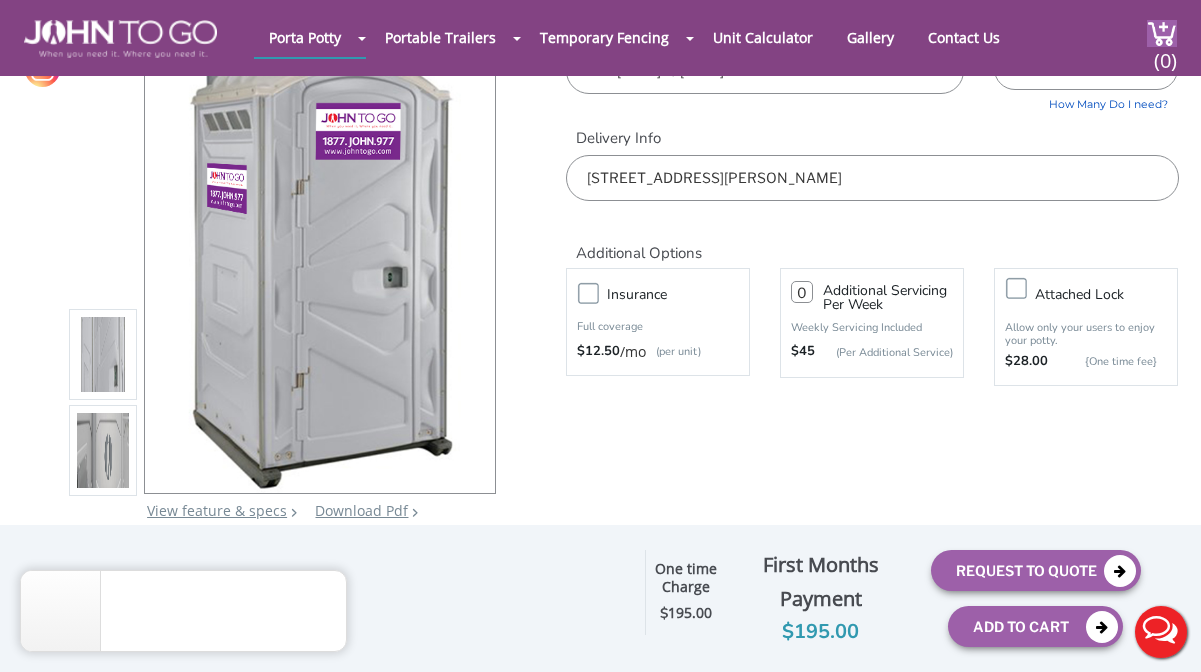 scroll, scrollTop: 115, scrollLeft: 0, axis: vertical 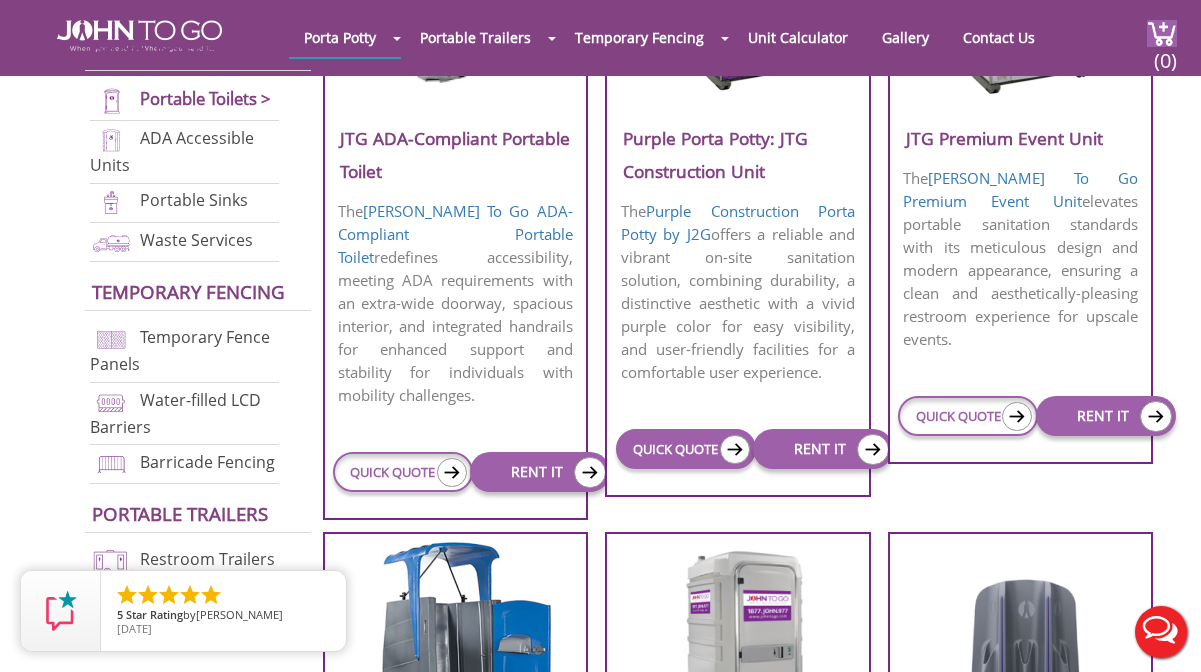 click on "QUICK QUOTE" at bounding box center [686, 449] 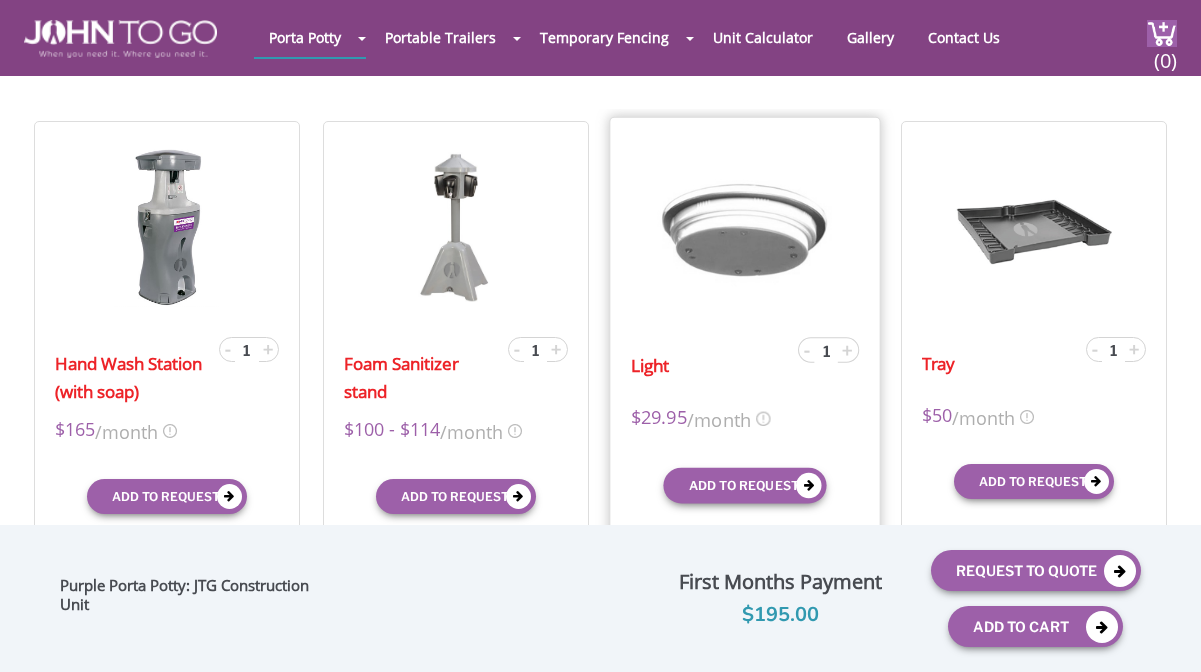 scroll, scrollTop: 565, scrollLeft: 0, axis: vertical 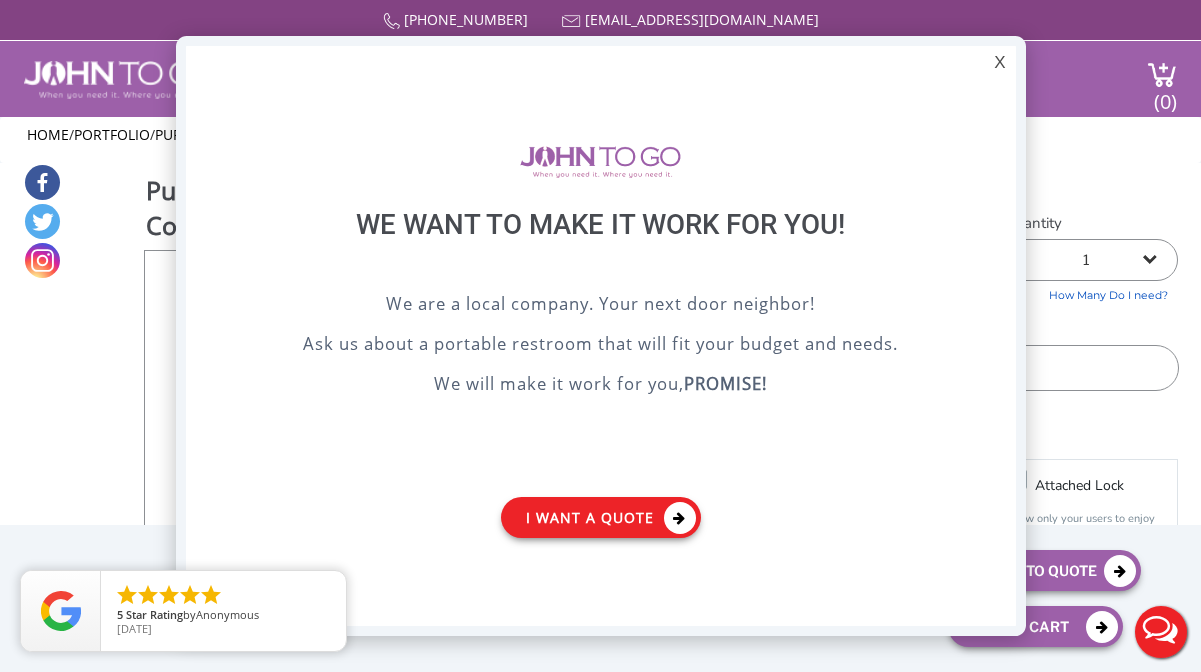 click on "I want a Quote" at bounding box center (601, 517) 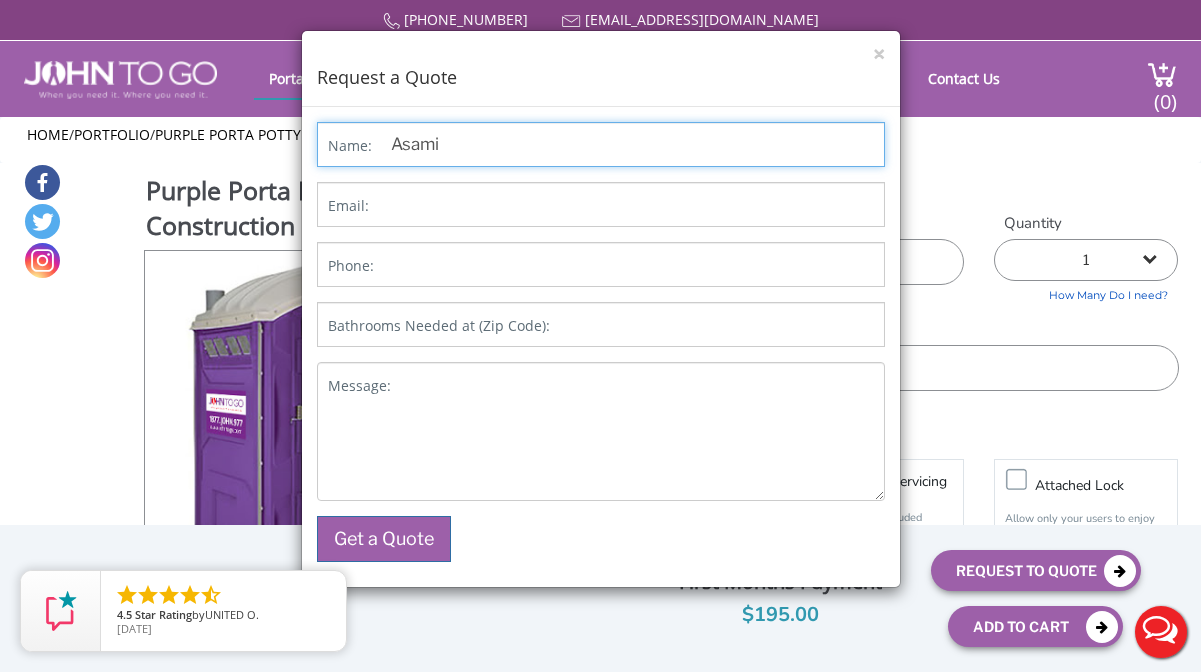 type on "Asami" 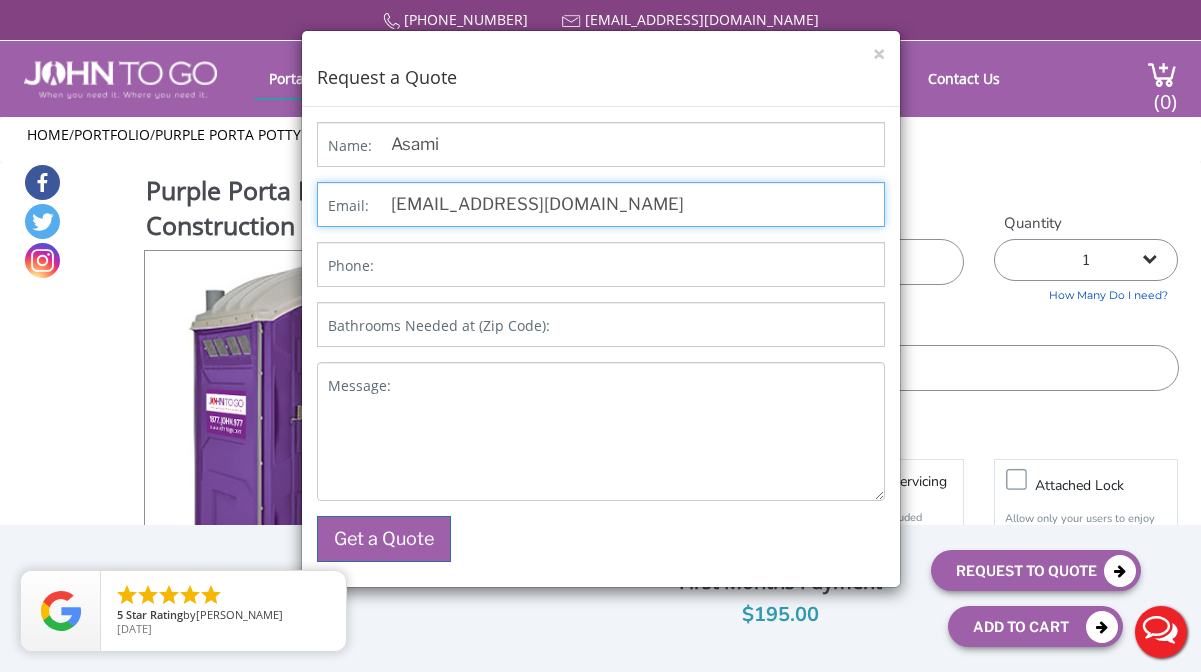 type on "[EMAIL_ADDRESS][DOMAIN_NAME]" 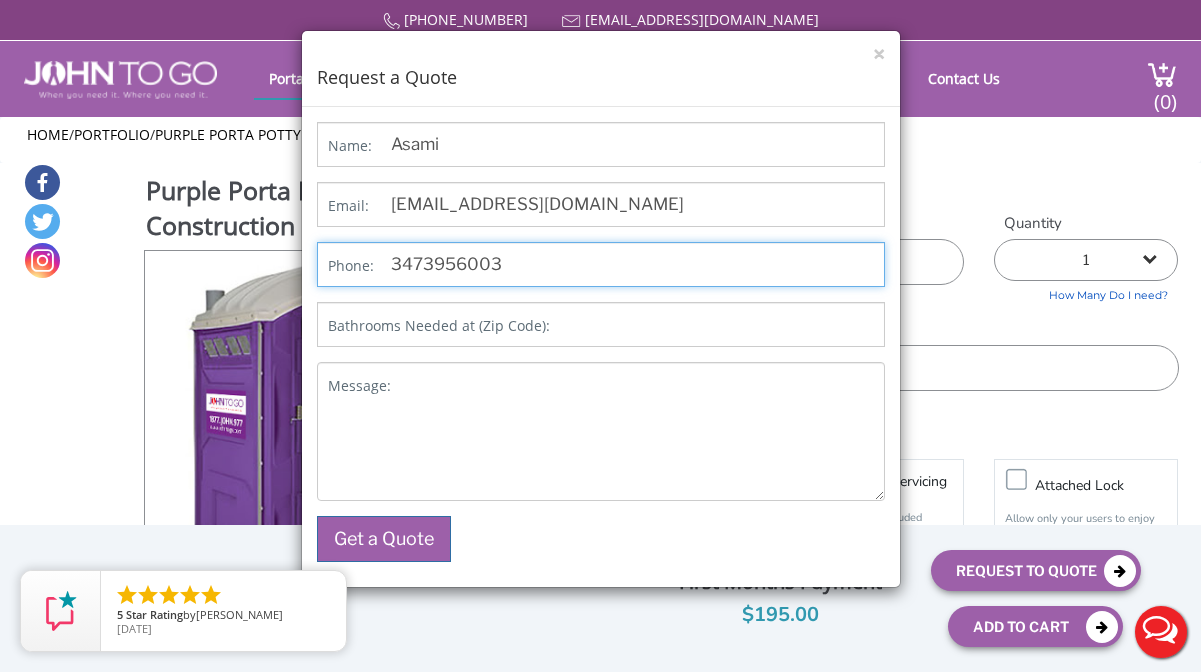 type on "3473956003" 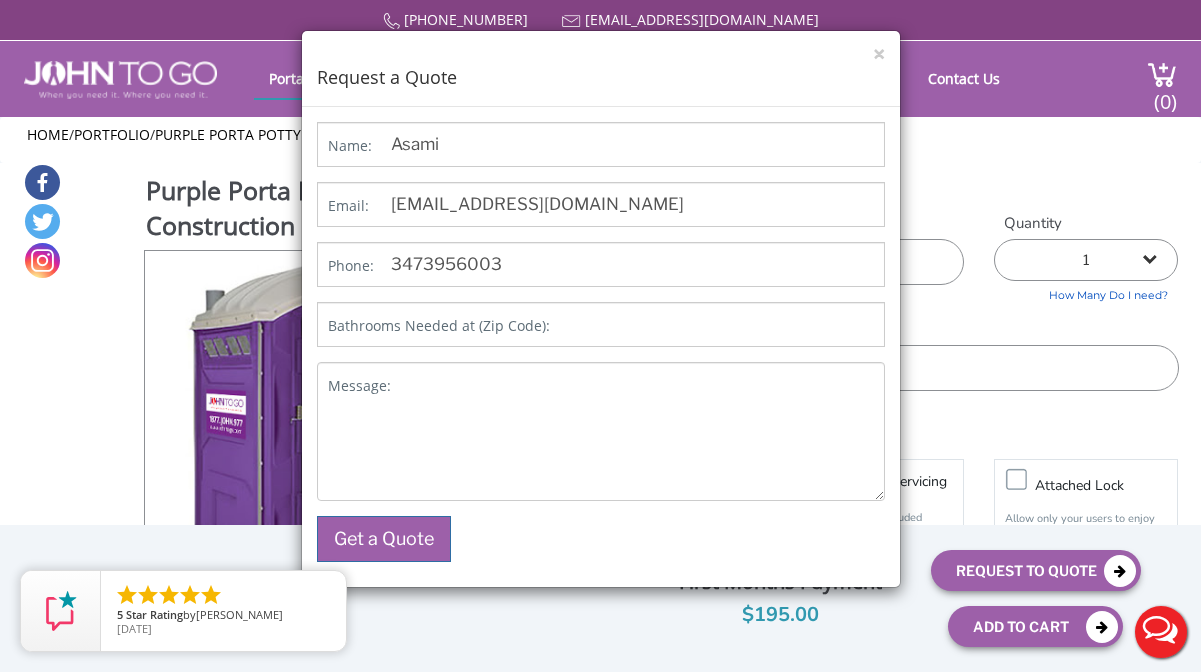 click on "Bathrooms Needed at (Zip Code):" at bounding box center (439, 326) 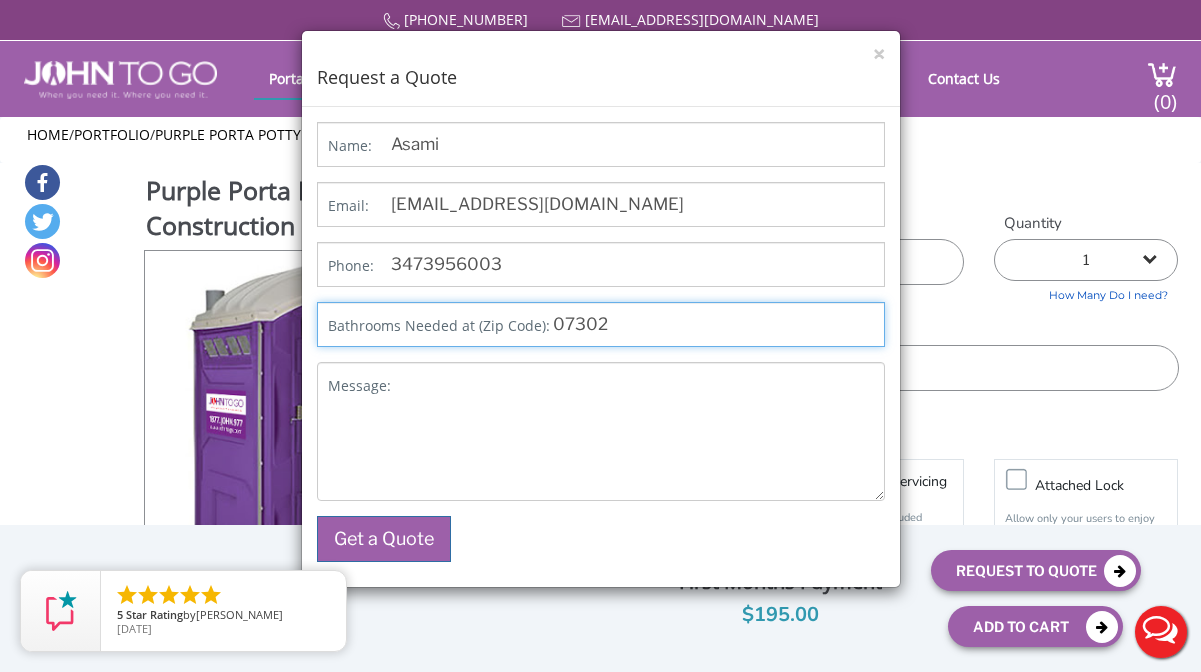 type on "07302" 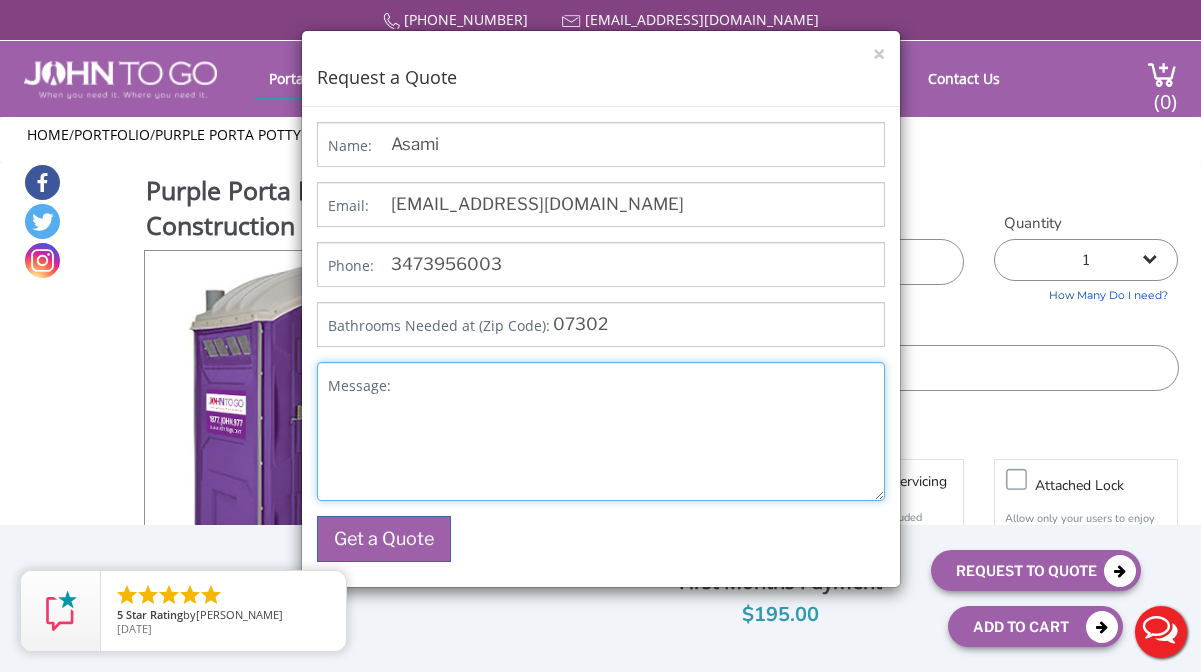 click on "Message:" at bounding box center (601, 431) 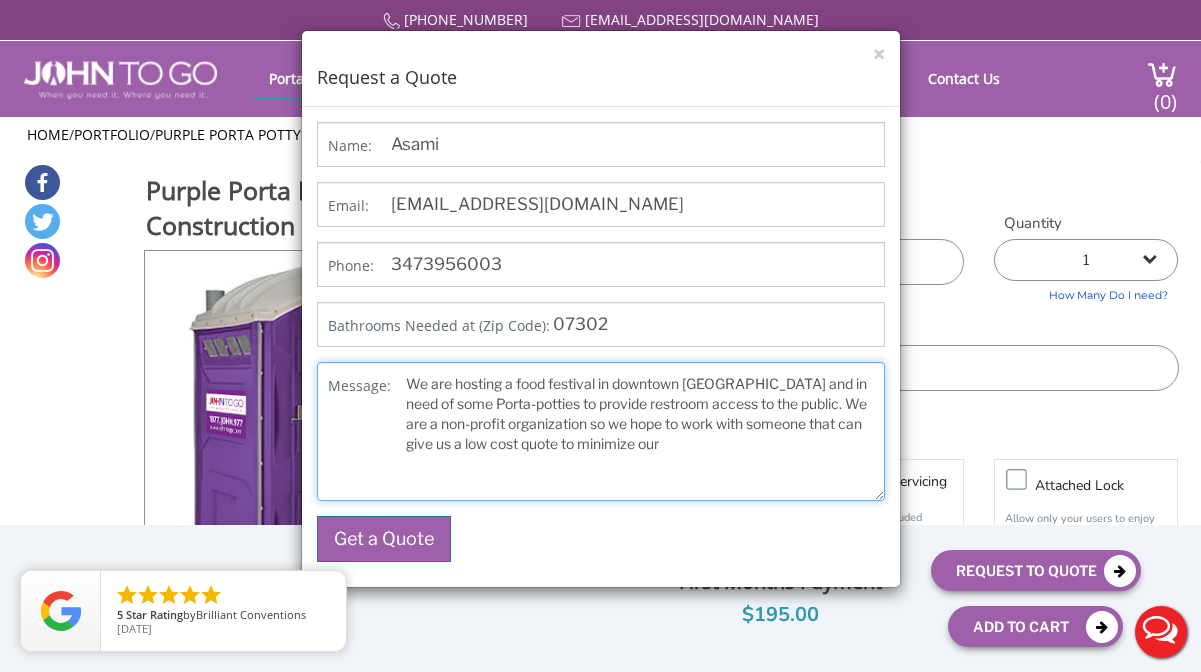 click on "We are hosting a food festival in downtown [GEOGRAPHIC_DATA] and in need of some Porta-potties to provide restroom access to the public. We are a non-profit organization so we hope to work with someone that can give us a low cost quote to minimize our" at bounding box center [601, 431] 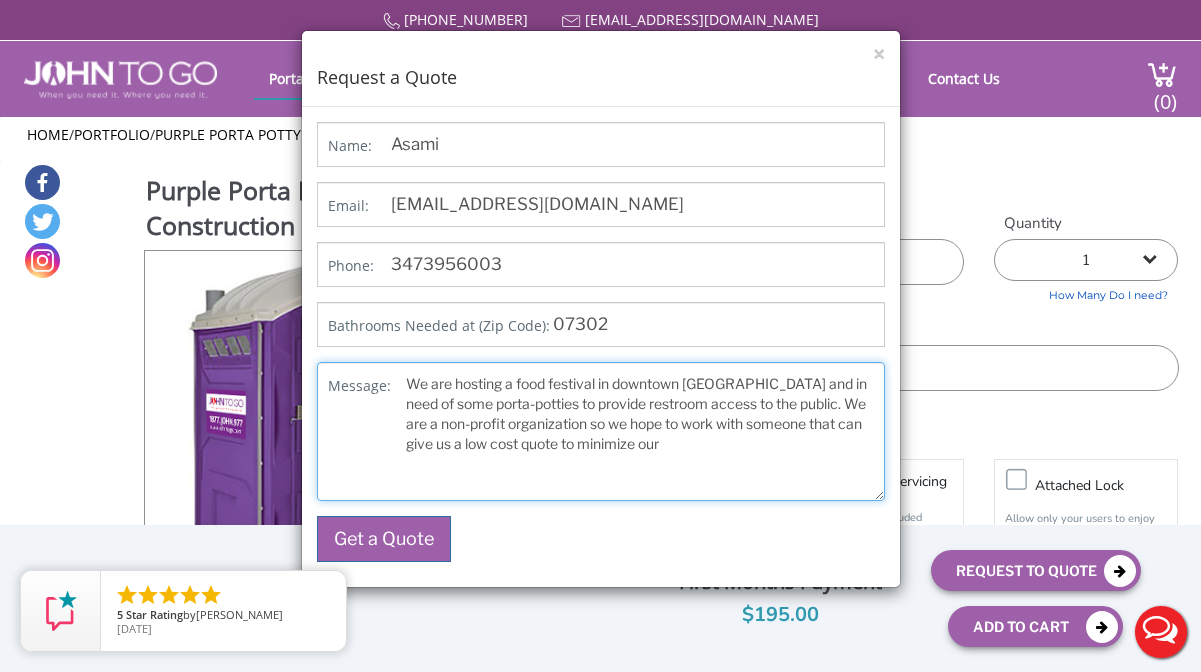 click on "We are hosting a food festival in downtown [GEOGRAPHIC_DATA] and in need of some porta-potties to provide restroom access to the public. We are a non-profit organization so we hope to work with someone that can give us a low cost quote to minimize our" at bounding box center (601, 431) 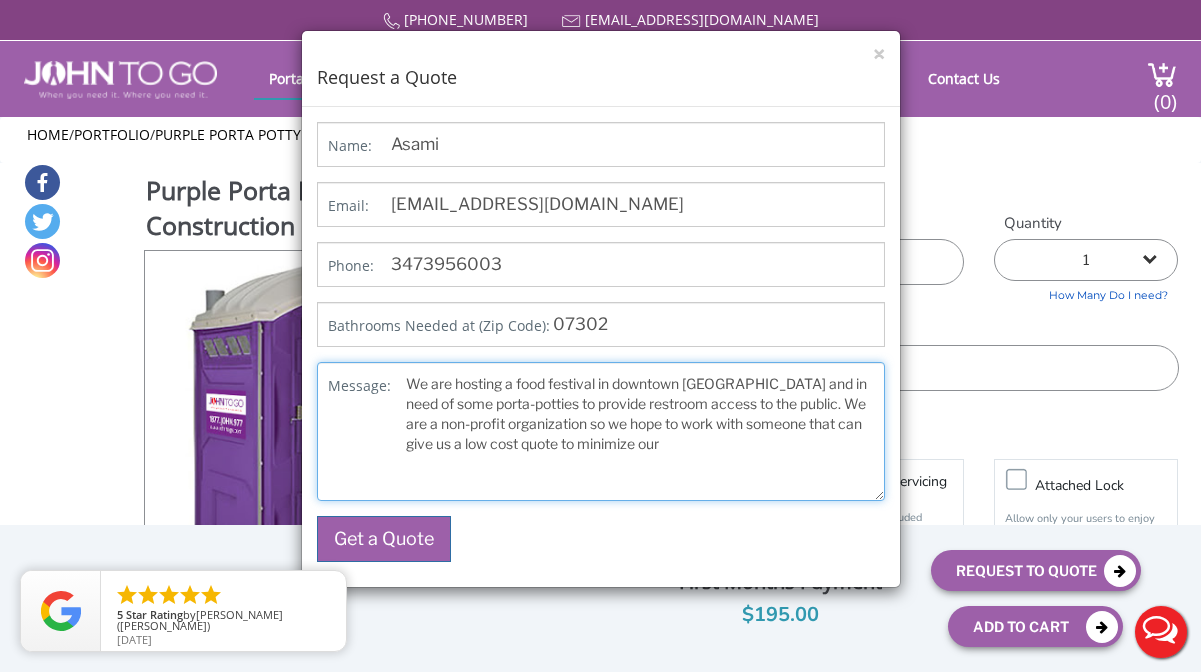 click on "We are hosting a food festival in downtown [GEOGRAPHIC_DATA] and in need of some porta-potties to provide restroom access to the public. We are a non-profit organization so we hope to work with someone that can give us a low cost quote to minimize our" at bounding box center (601, 431) 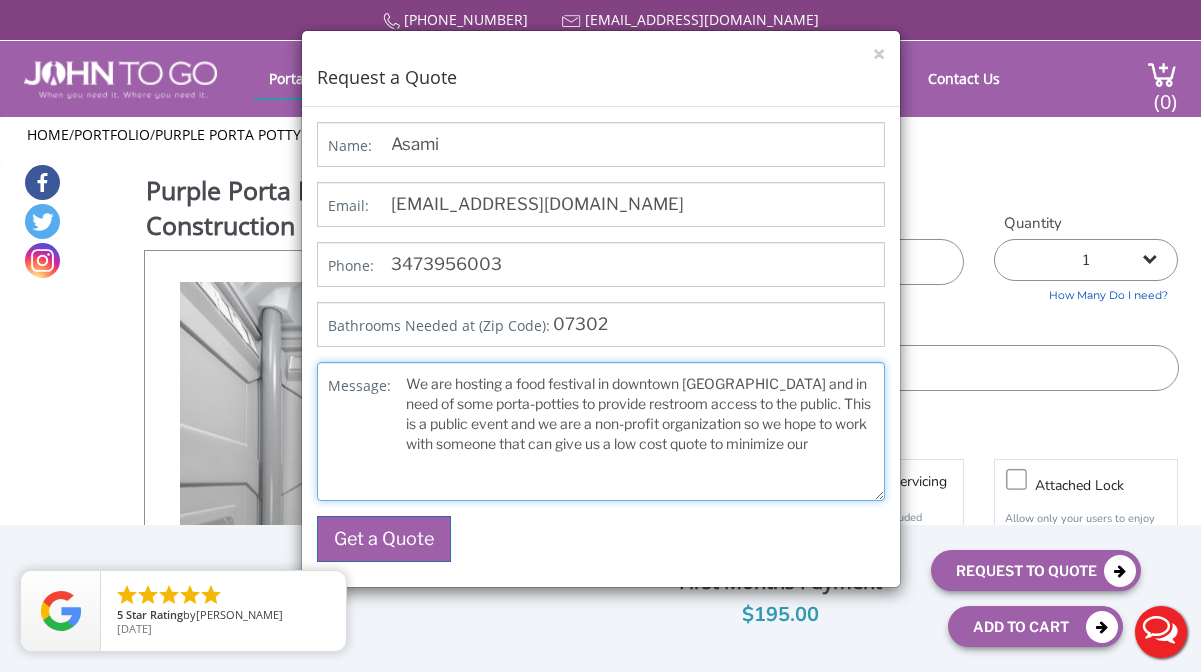 click on "We are hosting a food festival in downtown [GEOGRAPHIC_DATA] and in need of some porta-potties to provide restroom access to the public. This is a public event and we are a non-profit organization so we hope to work with someone that can give us a low cost quote to minimize our" at bounding box center [601, 431] 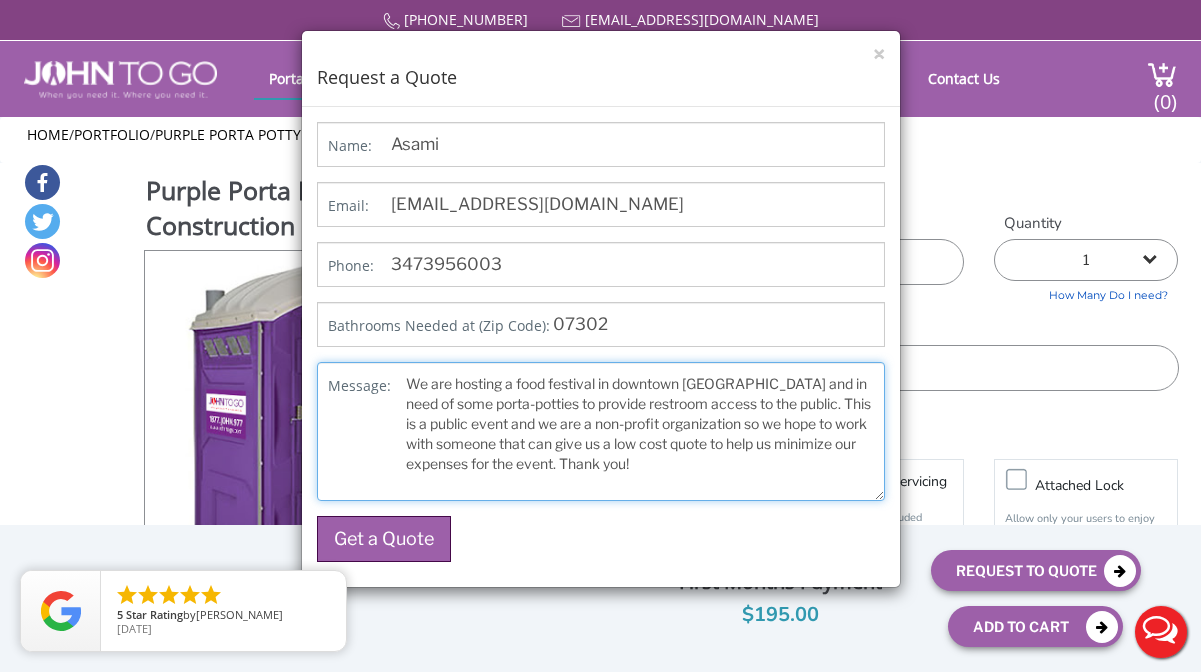 type on "We are hosting a food festival in downtown [GEOGRAPHIC_DATA] and in need of some porta-potties to provide restroom access to the public. This is a public event and we are a non-profit organization so we hope to work with someone that can give us a low cost quote to help us minimize our expenses for the event. Thank you!" 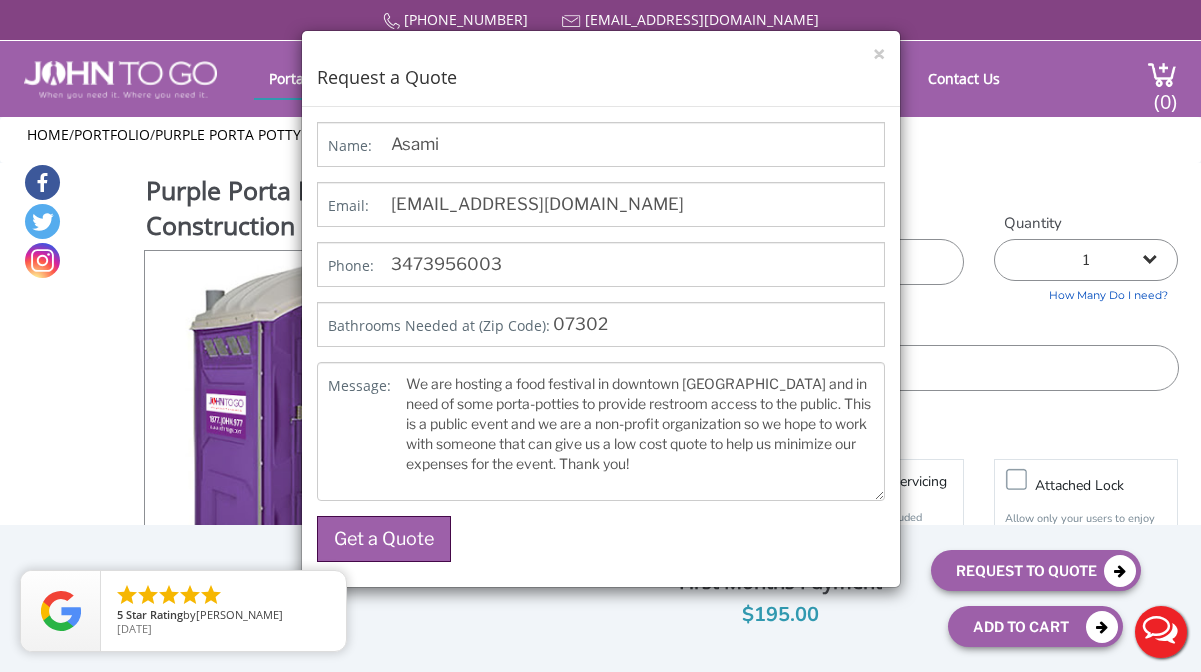 click on "Get a Quote" at bounding box center [384, 539] 